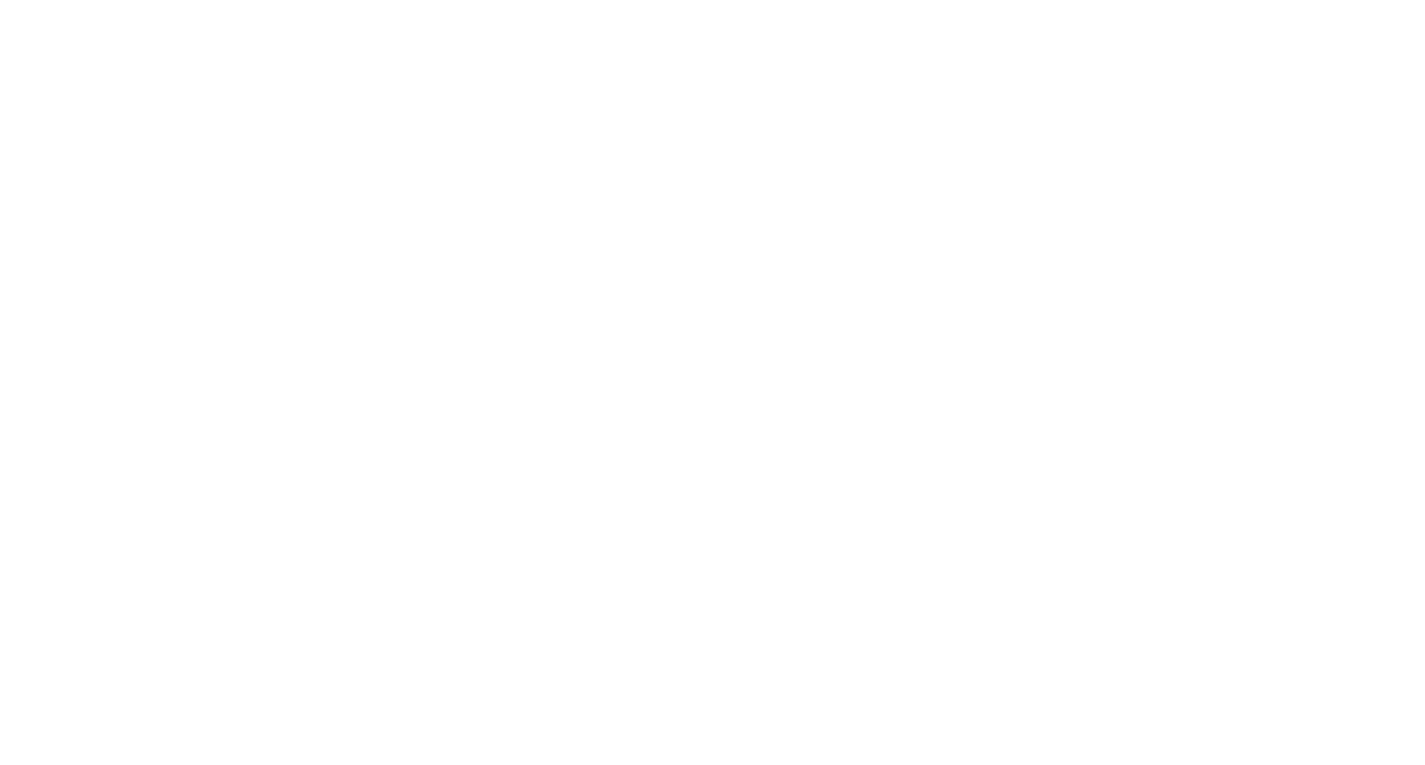 scroll, scrollTop: 0, scrollLeft: 0, axis: both 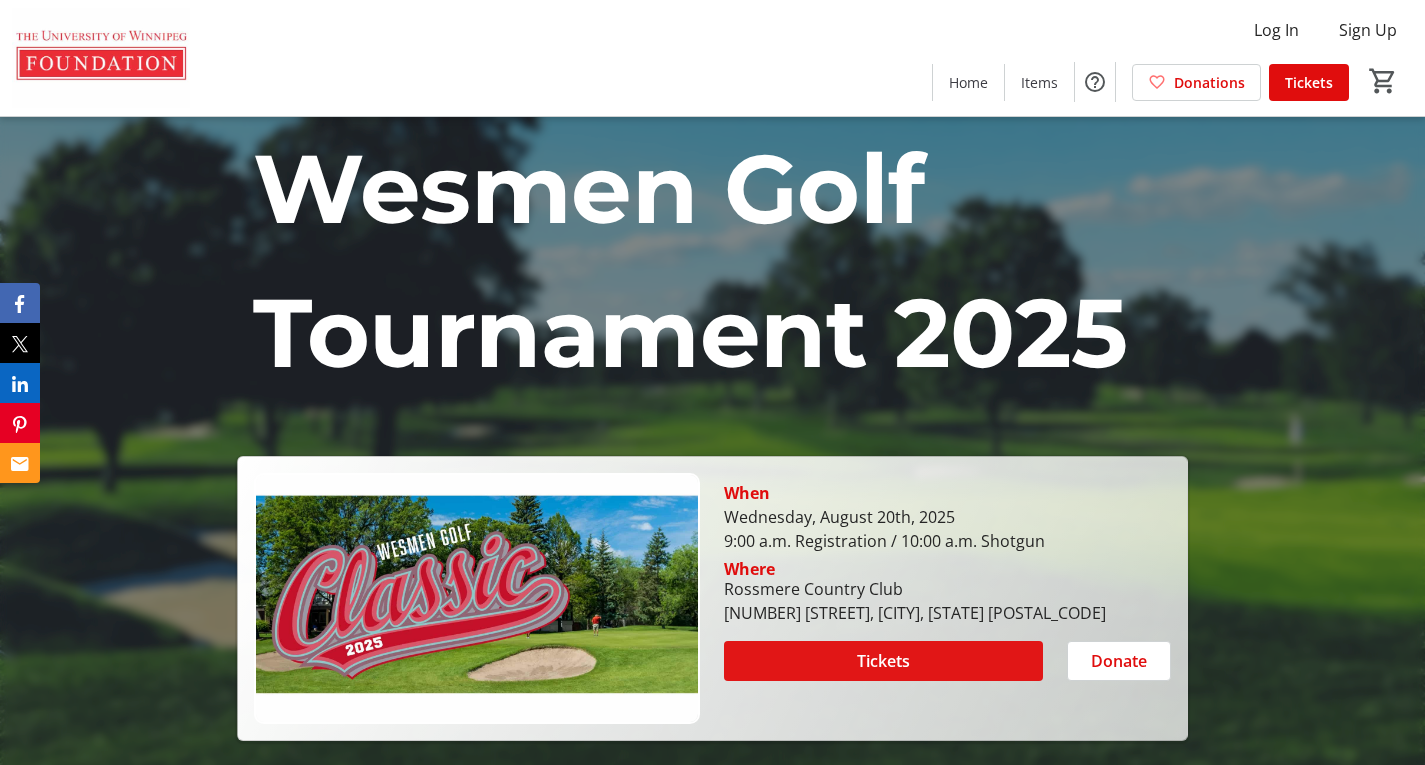 click at bounding box center (883, 661) 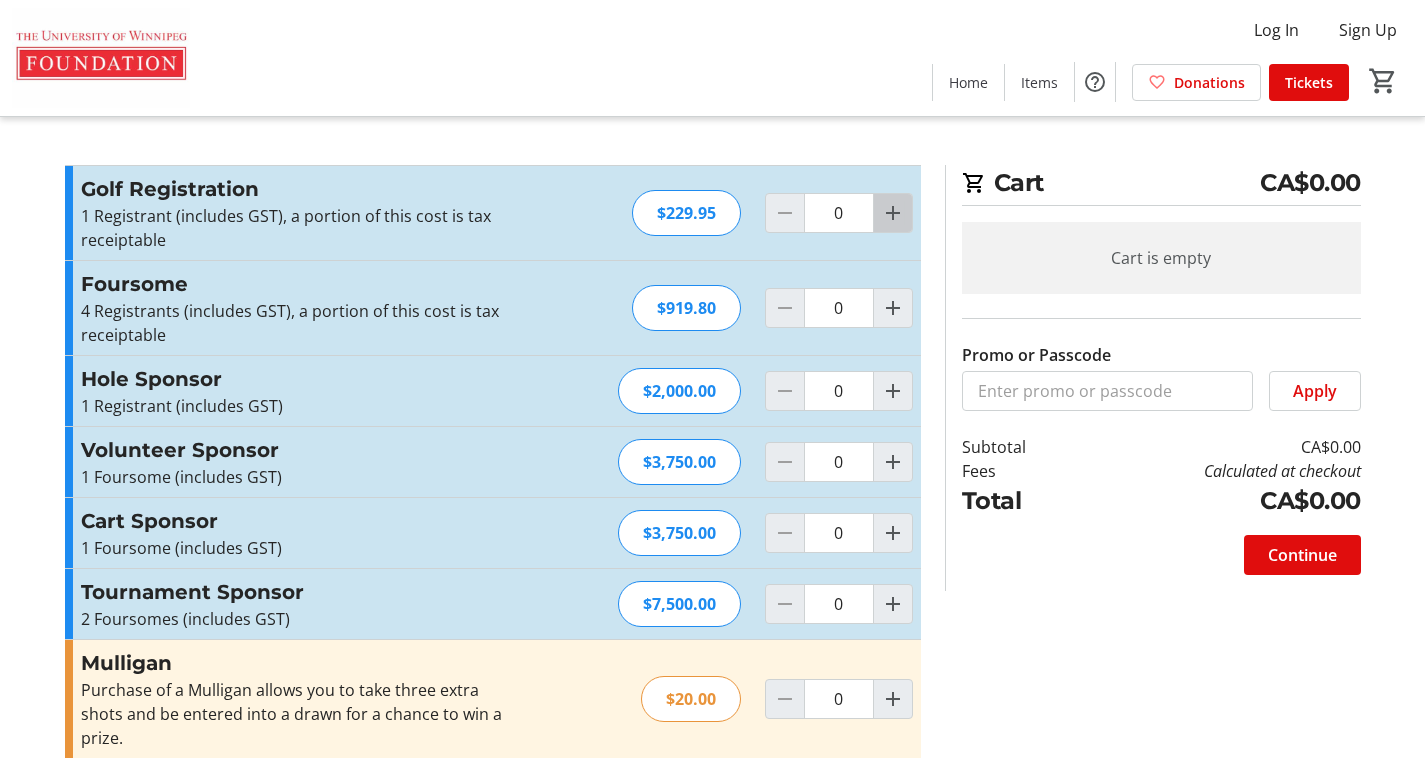 click 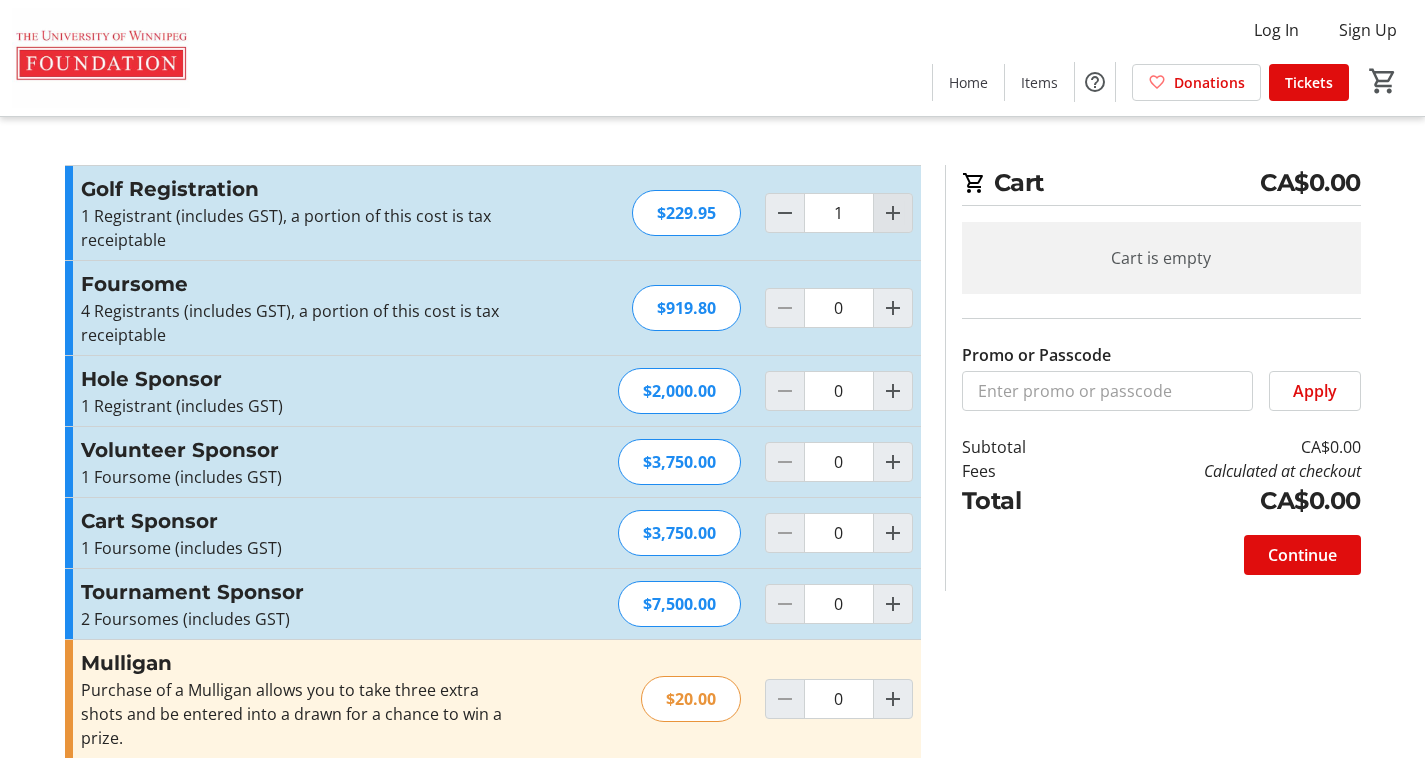 click 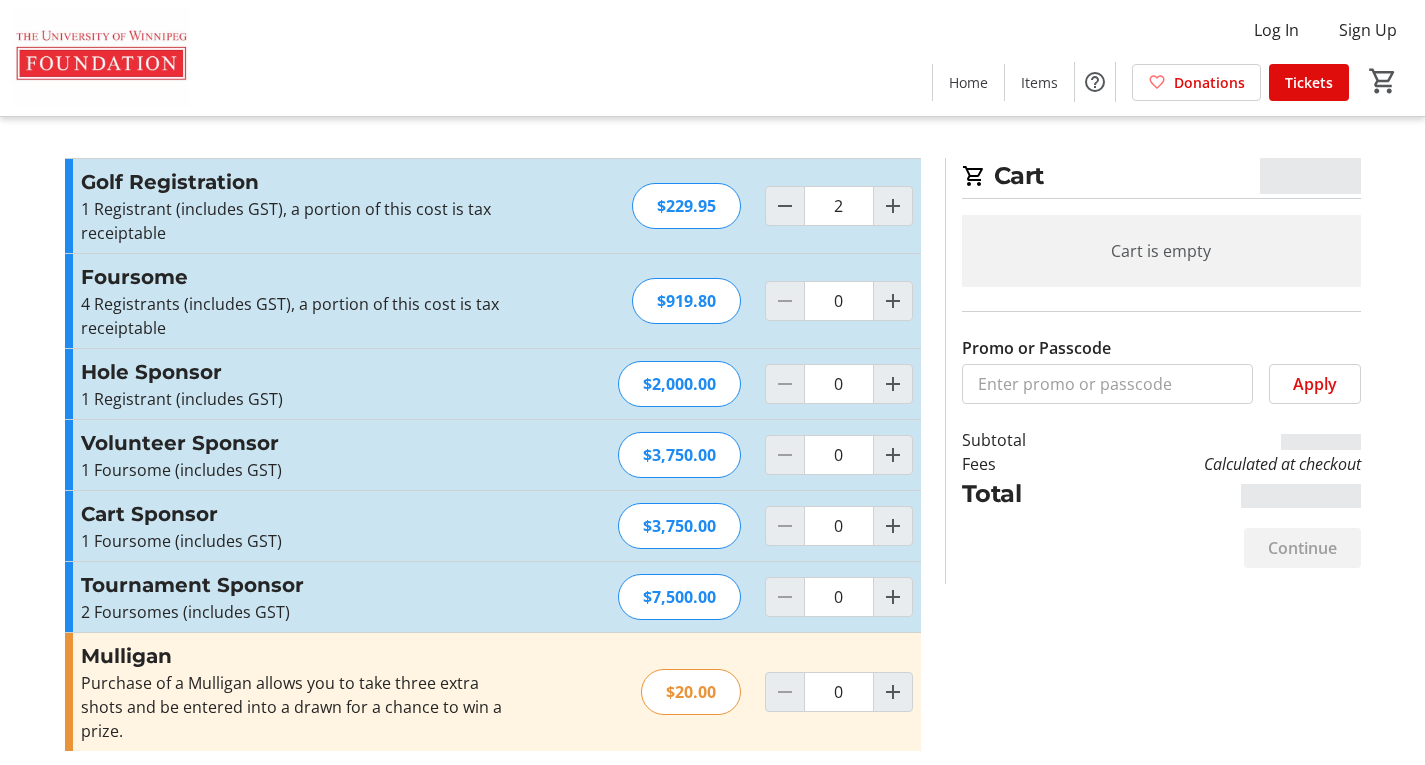 scroll, scrollTop: 17, scrollLeft: 0, axis: vertical 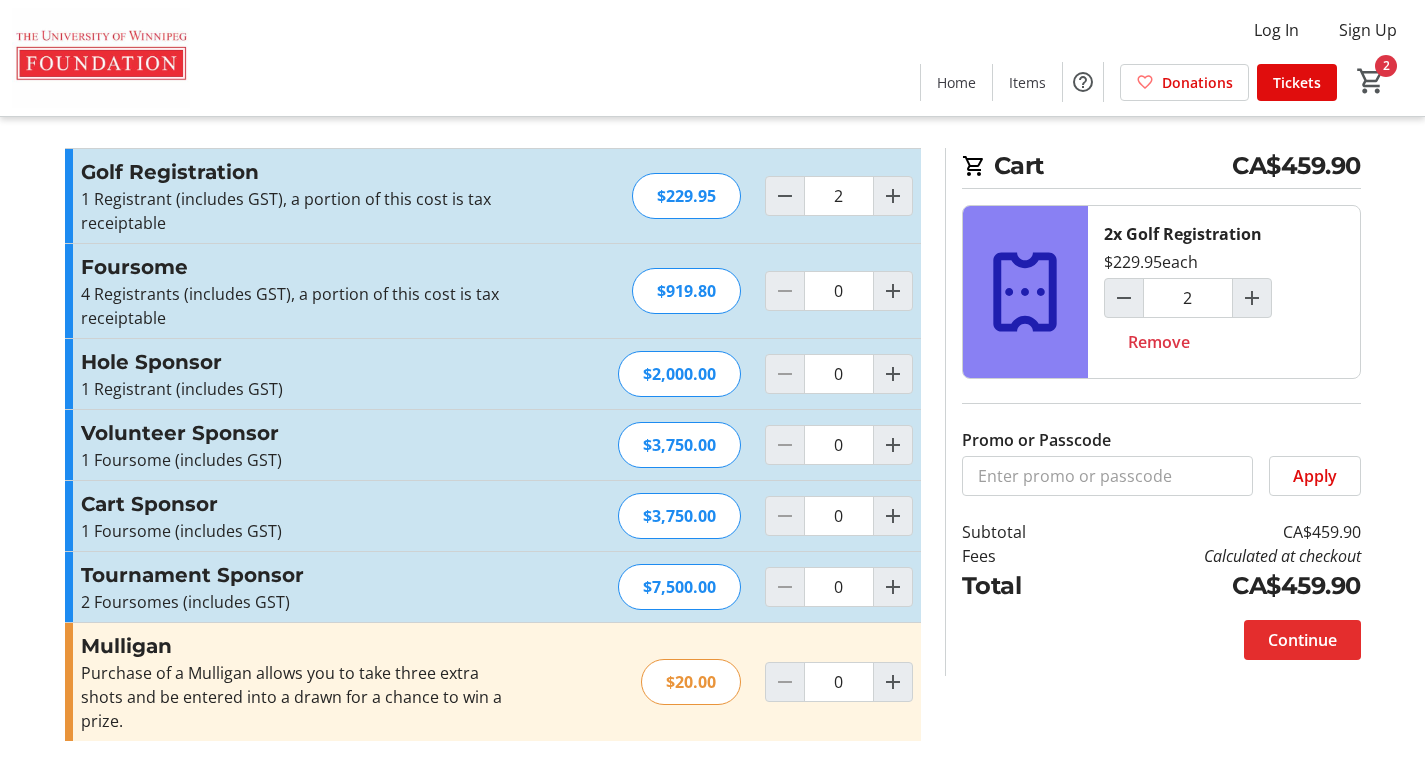 click on "Continue" 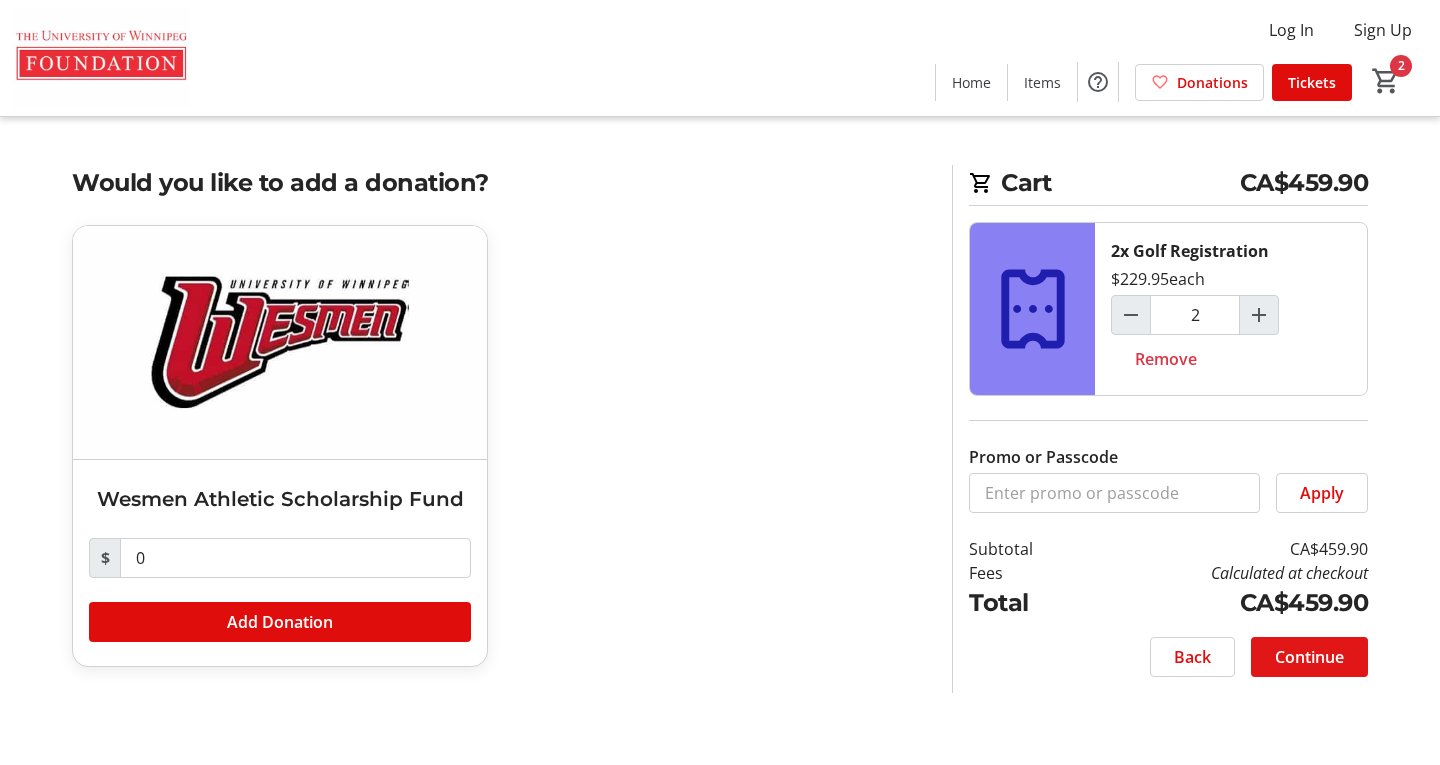 click on "Continue" 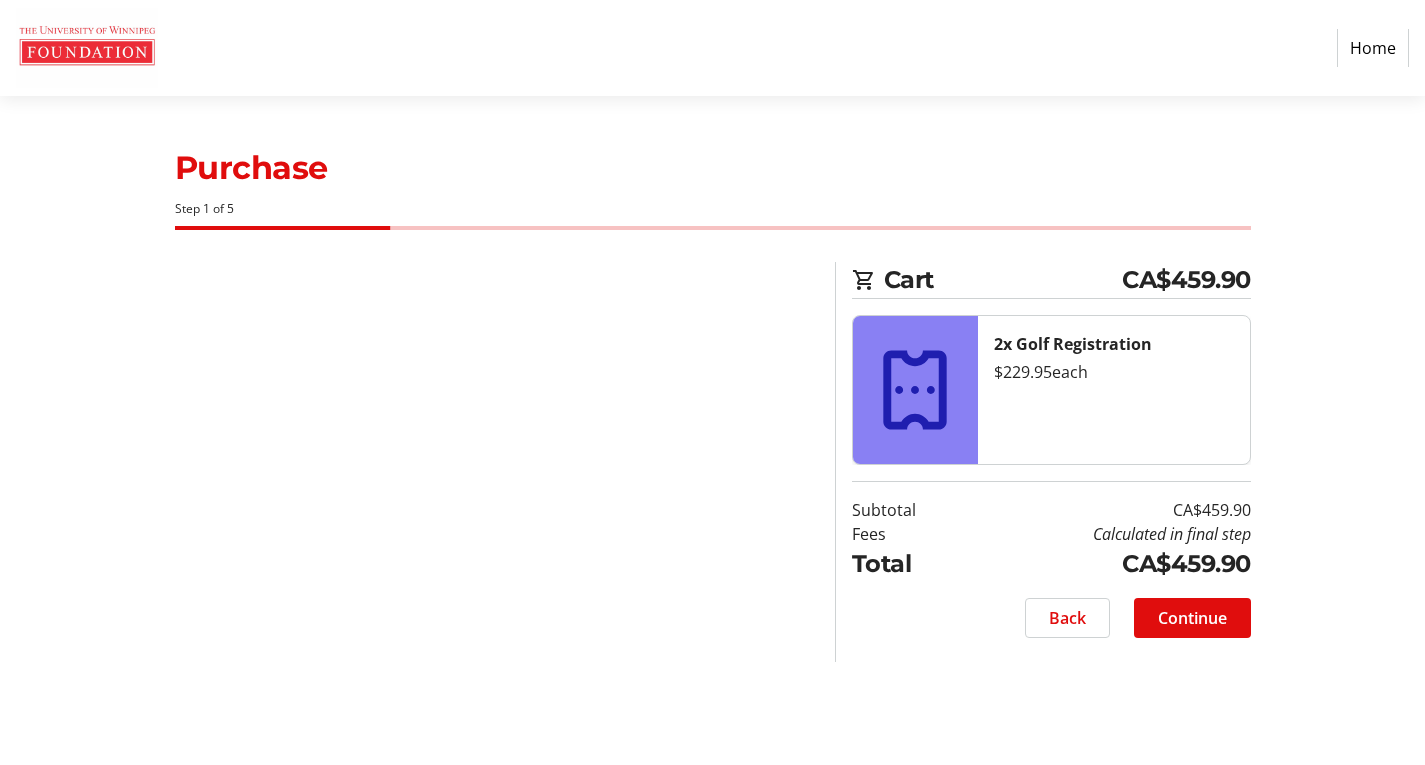 select on "CA" 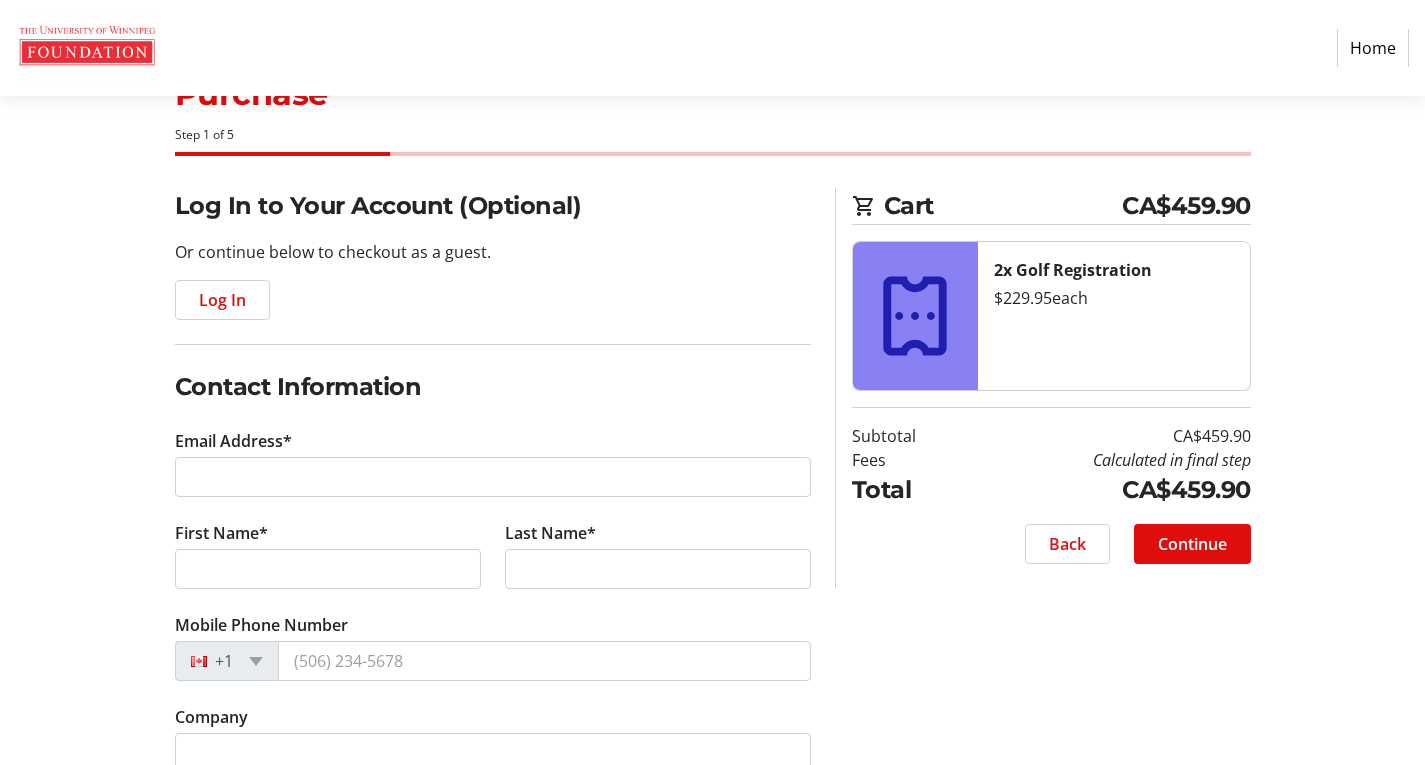 scroll, scrollTop: 200, scrollLeft: 0, axis: vertical 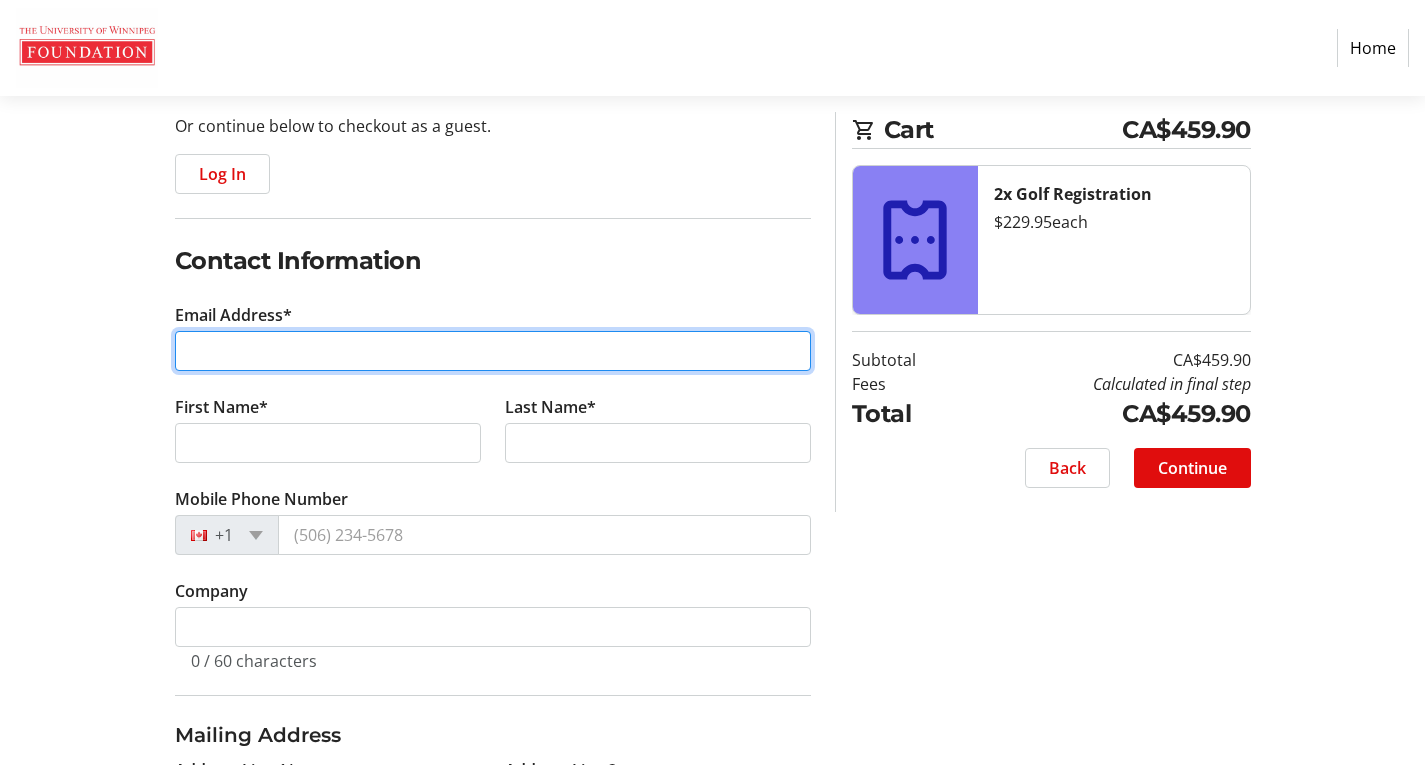 click on "Email Address*" at bounding box center (493, 351) 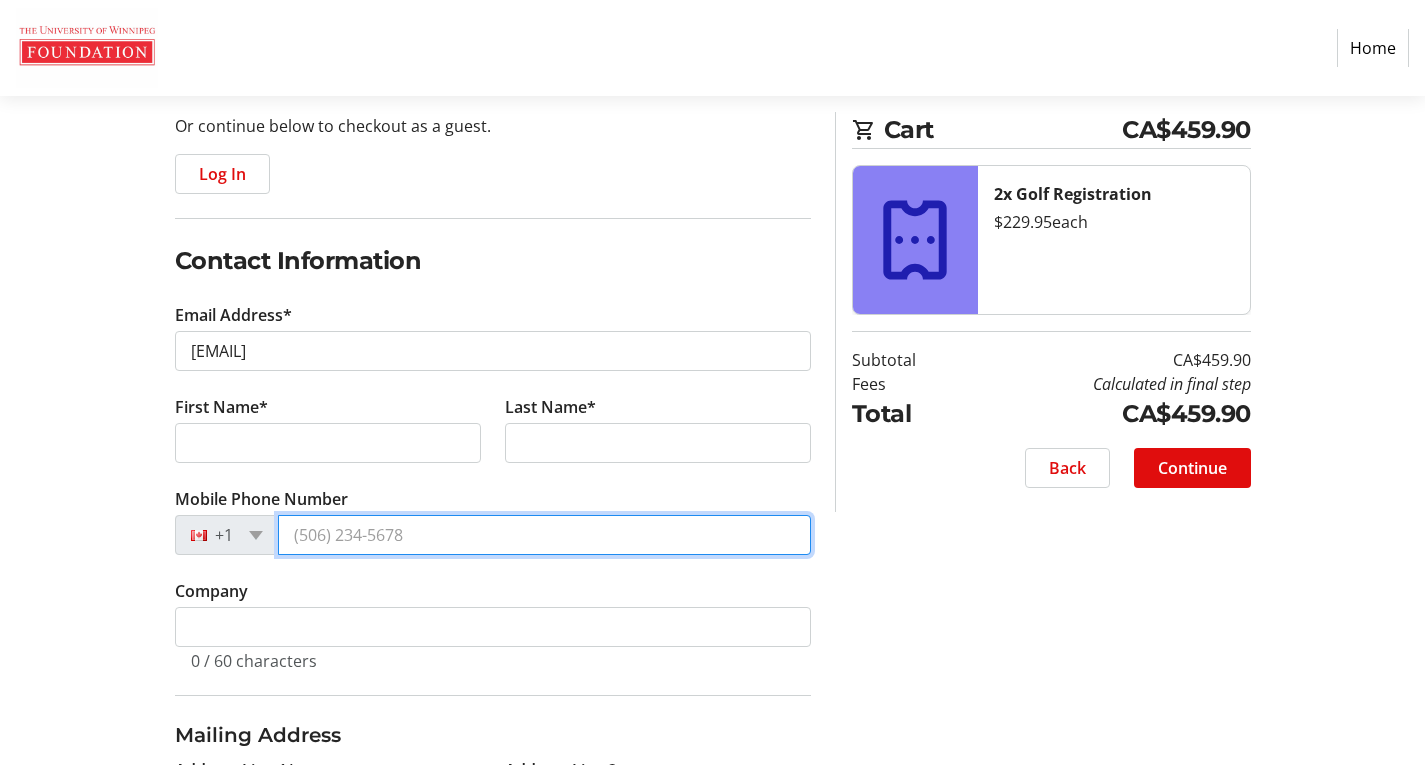 type on "([PHONE]) [PHONE]" 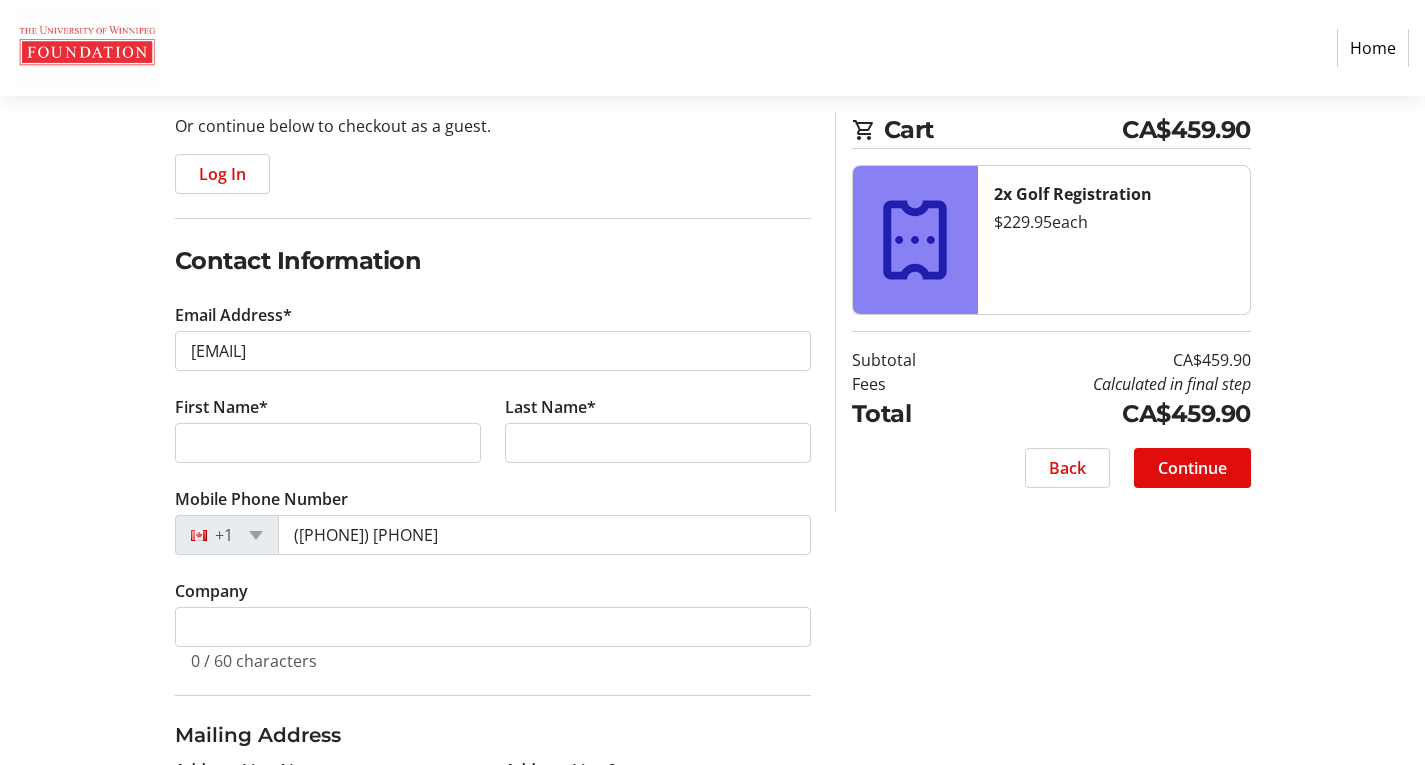 type on "[NUMBER] [STREET]" 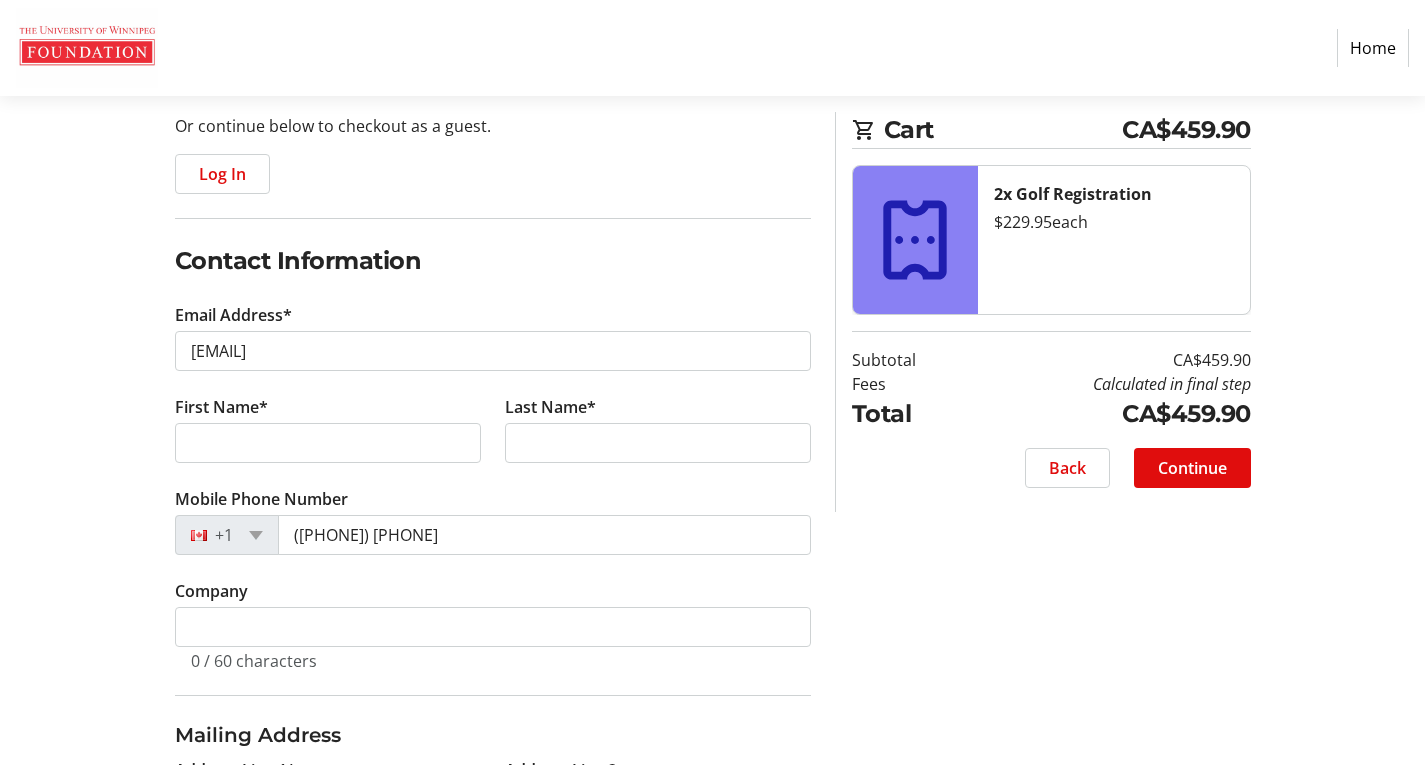 select on "MB" 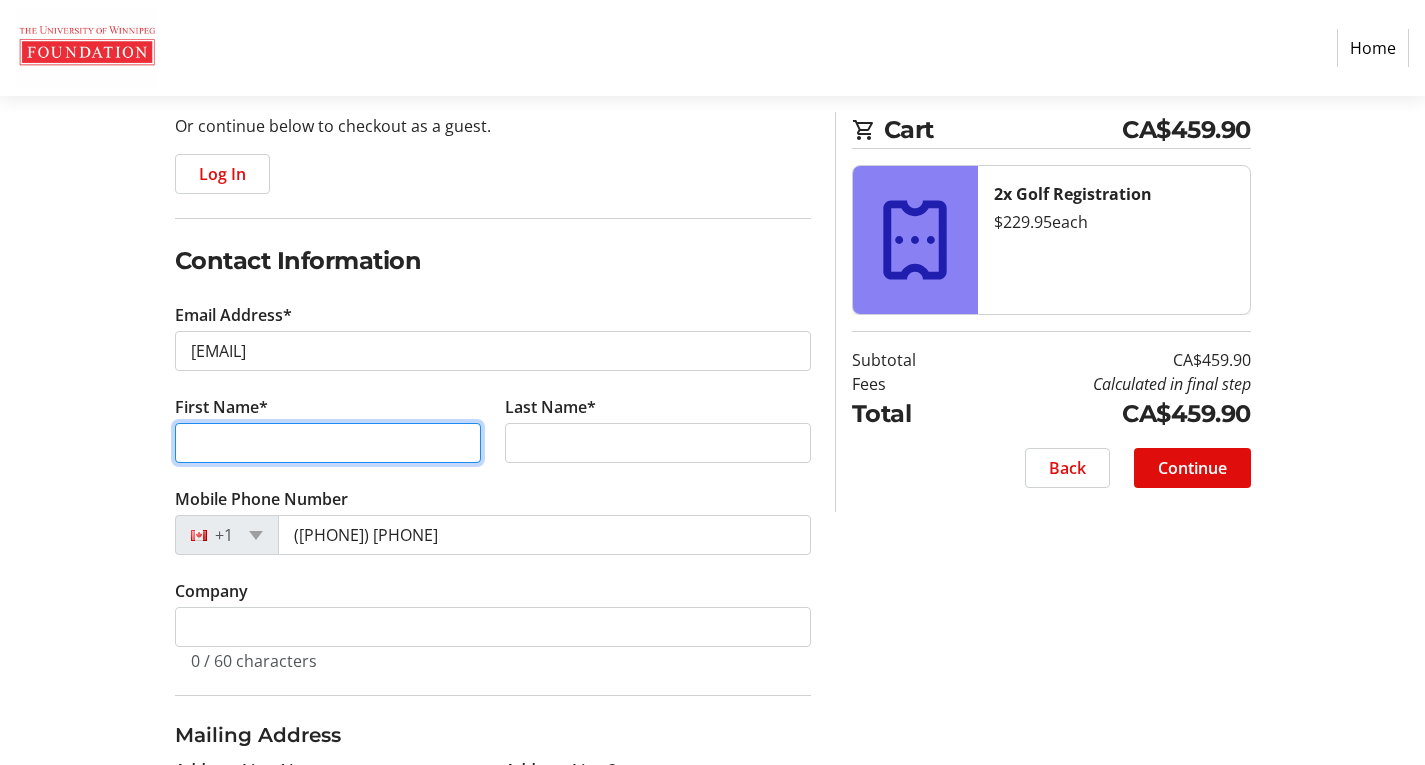 click on "First Name*" at bounding box center (328, 443) 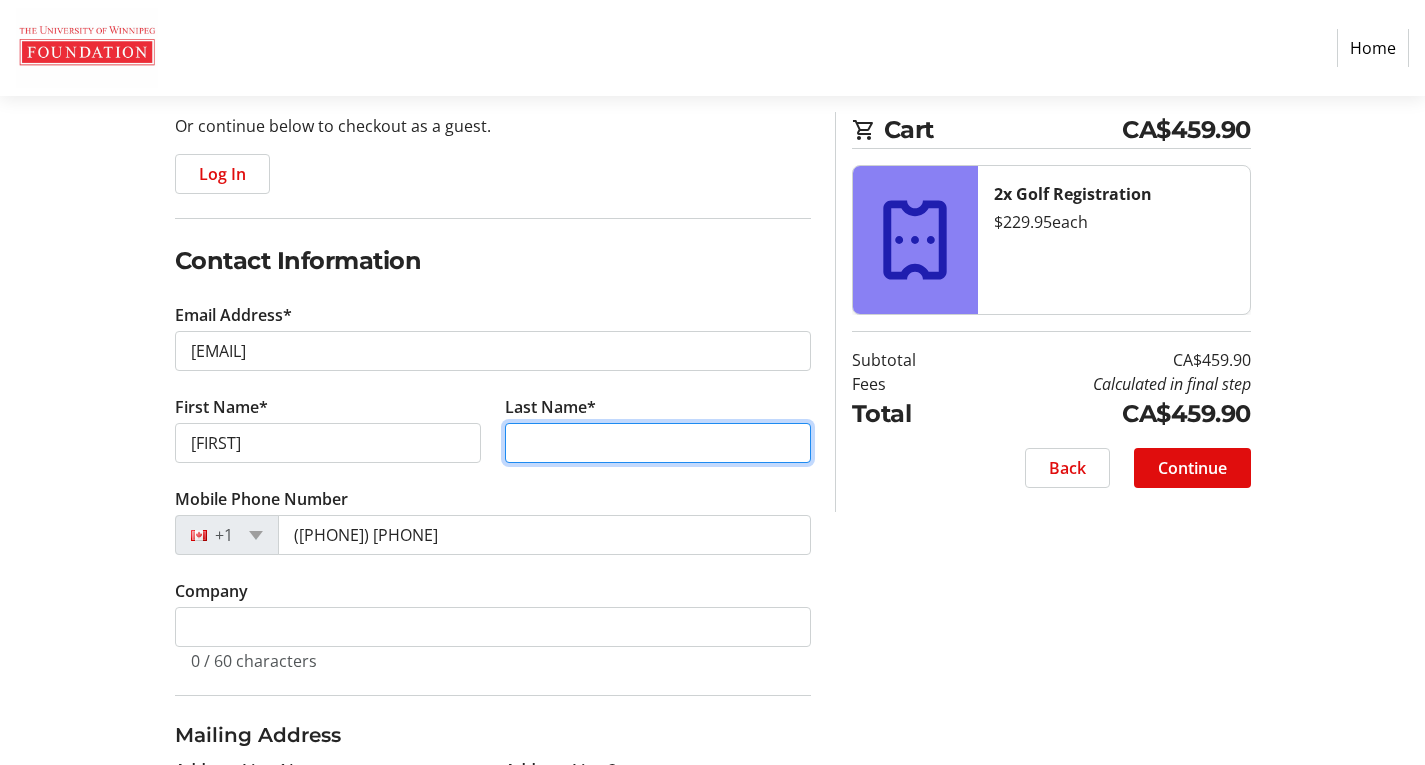 click on "Last Name*" at bounding box center (658, 443) 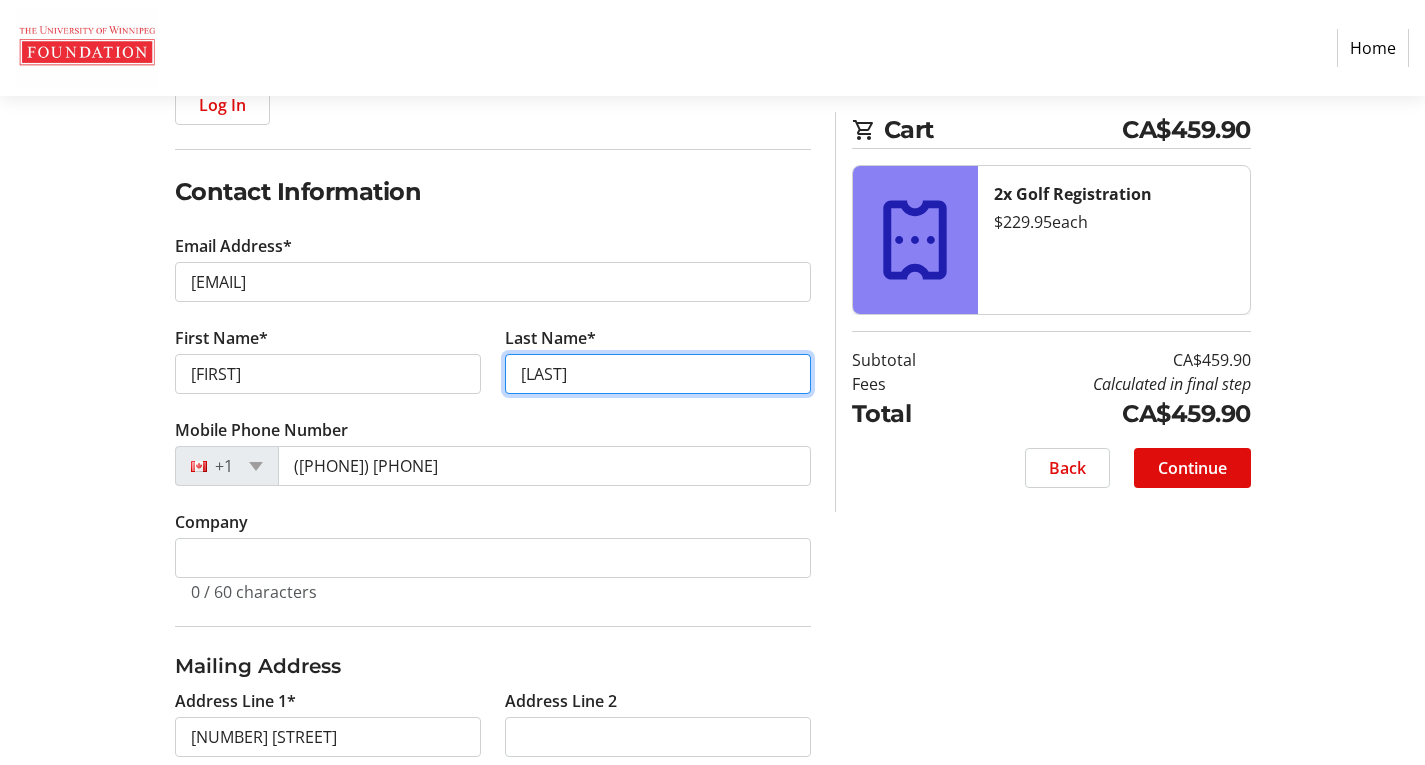 scroll, scrollTop: 300, scrollLeft: 0, axis: vertical 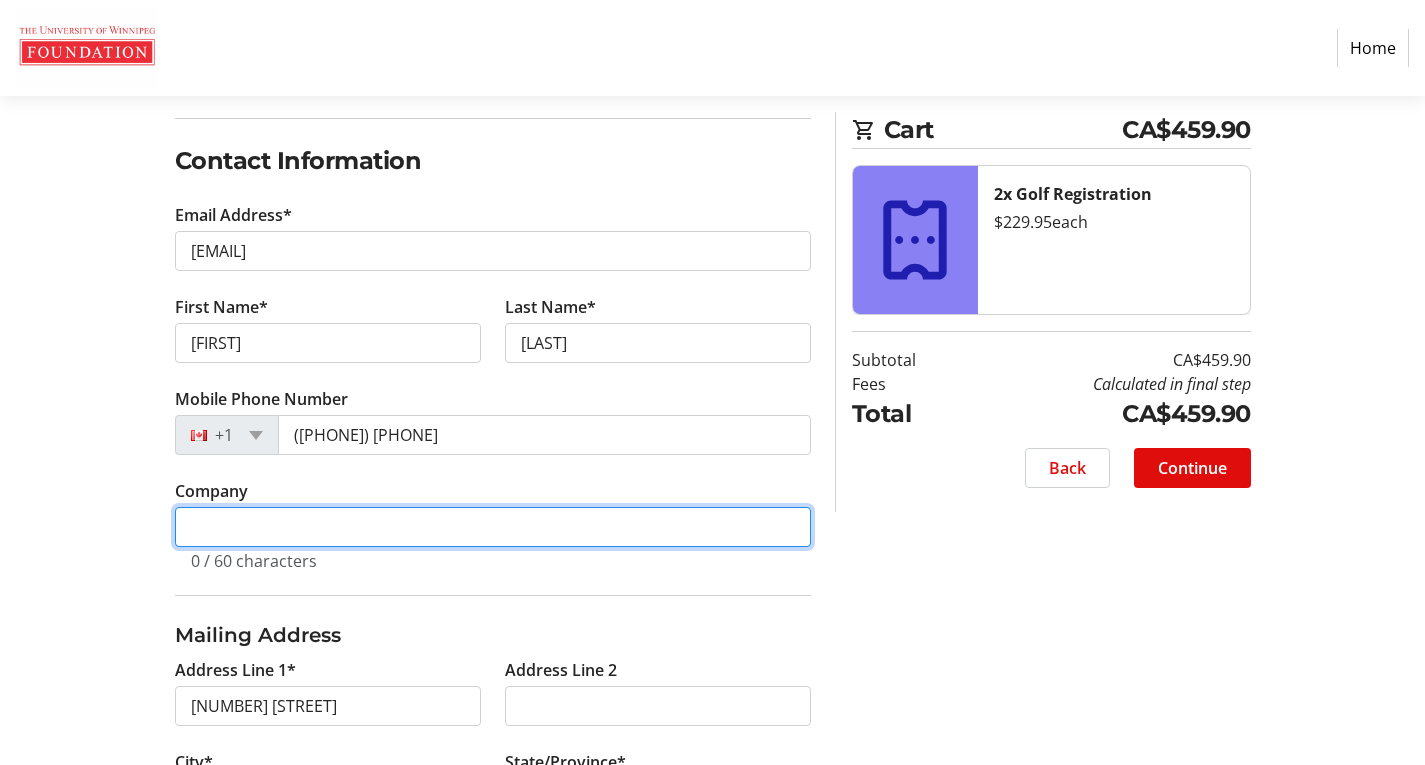 click on "Company" at bounding box center (493, 527) 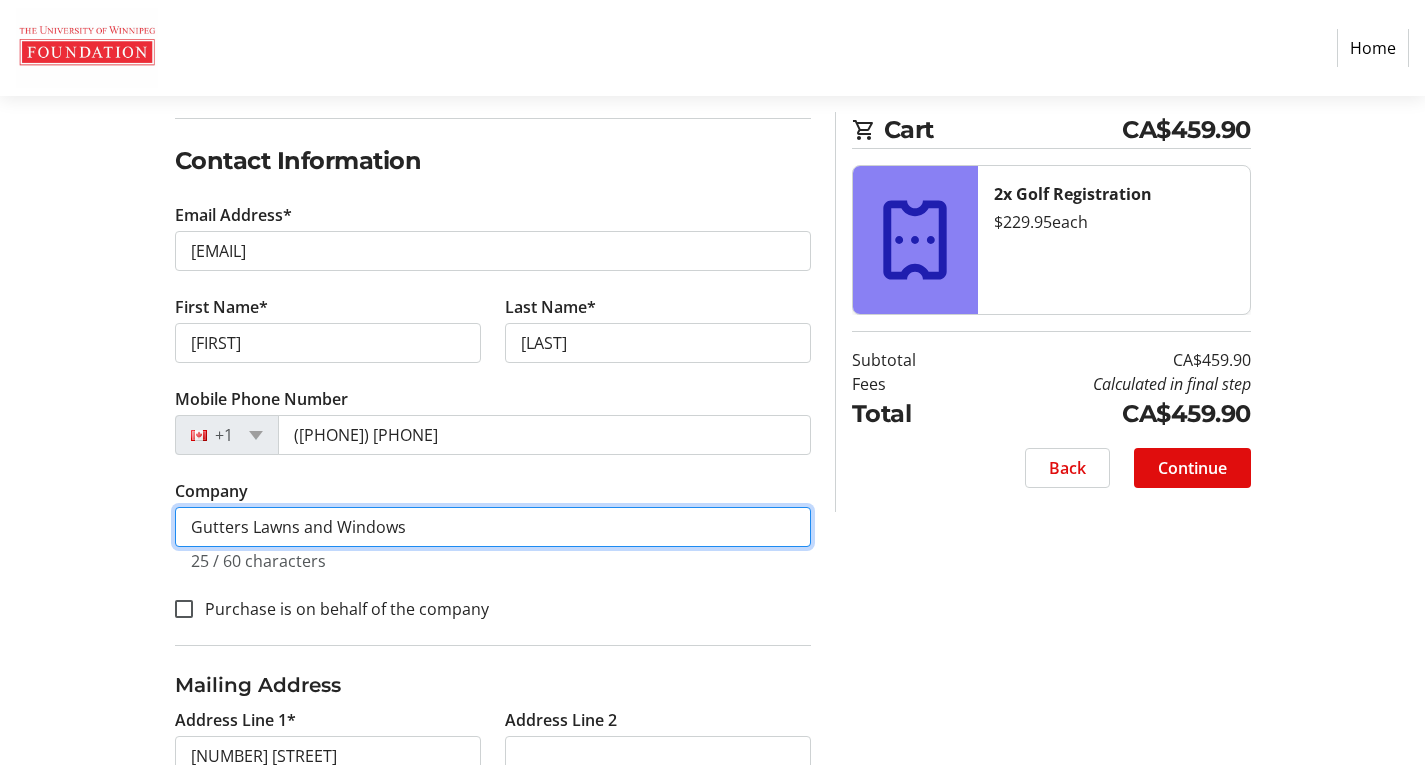 scroll, scrollTop: 400, scrollLeft: 0, axis: vertical 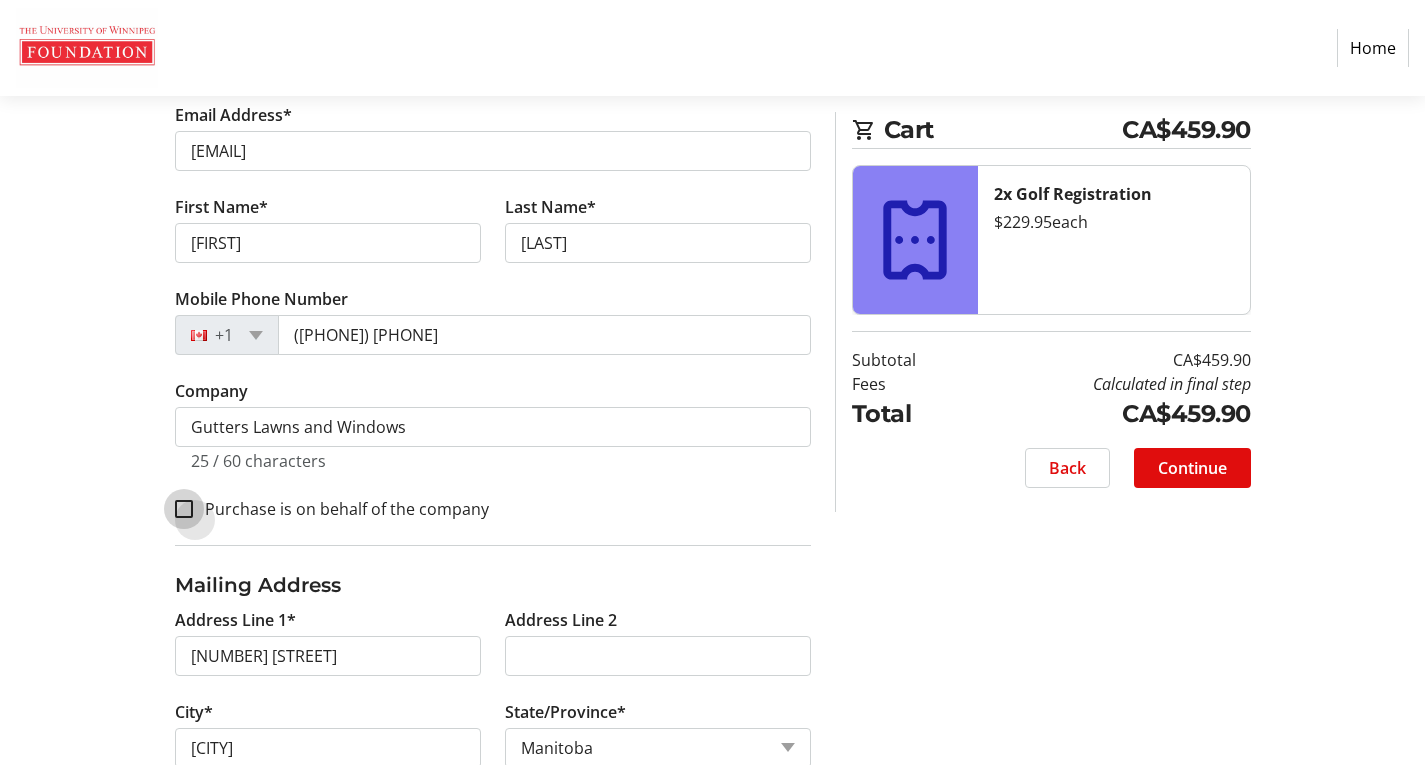 click on "Purchase is on behalf of the company" at bounding box center (184, 509) 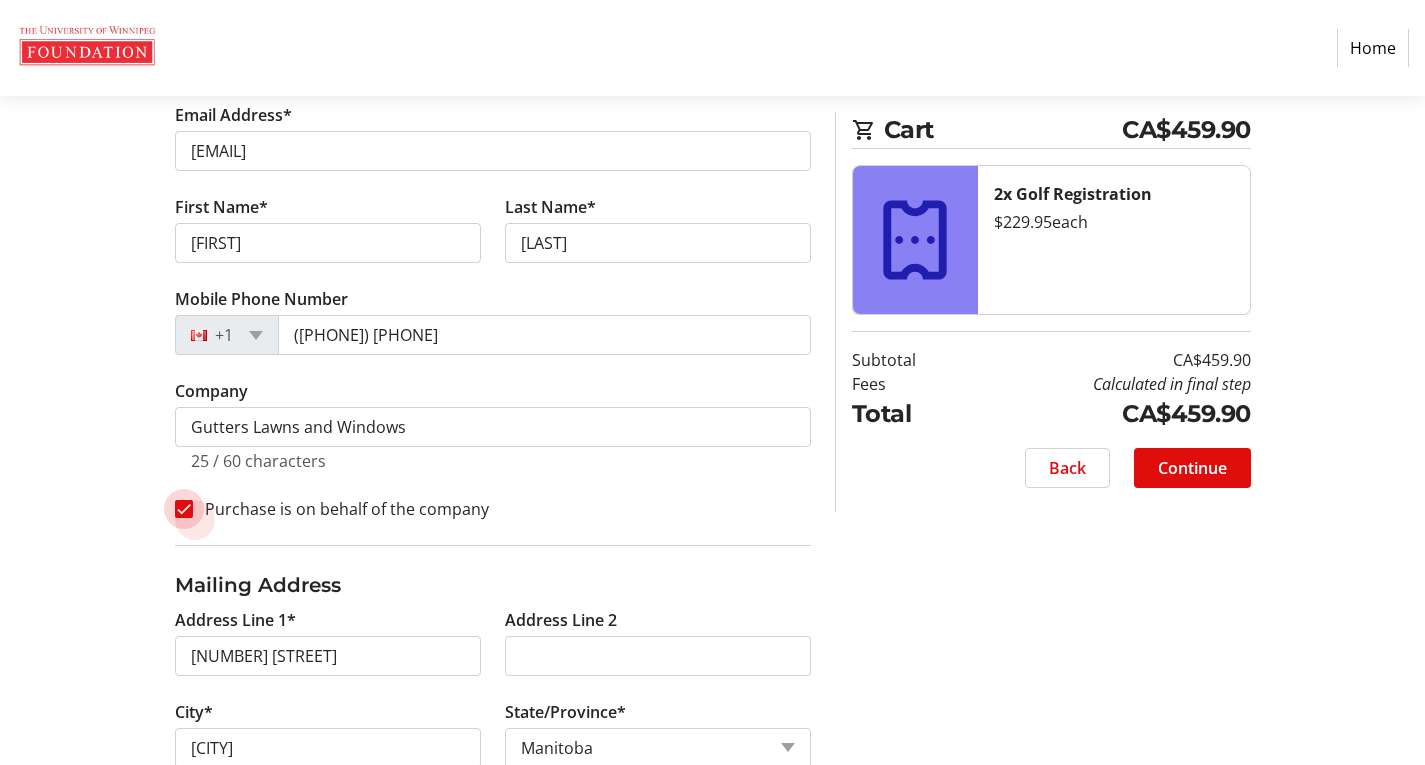 checkbox on "true" 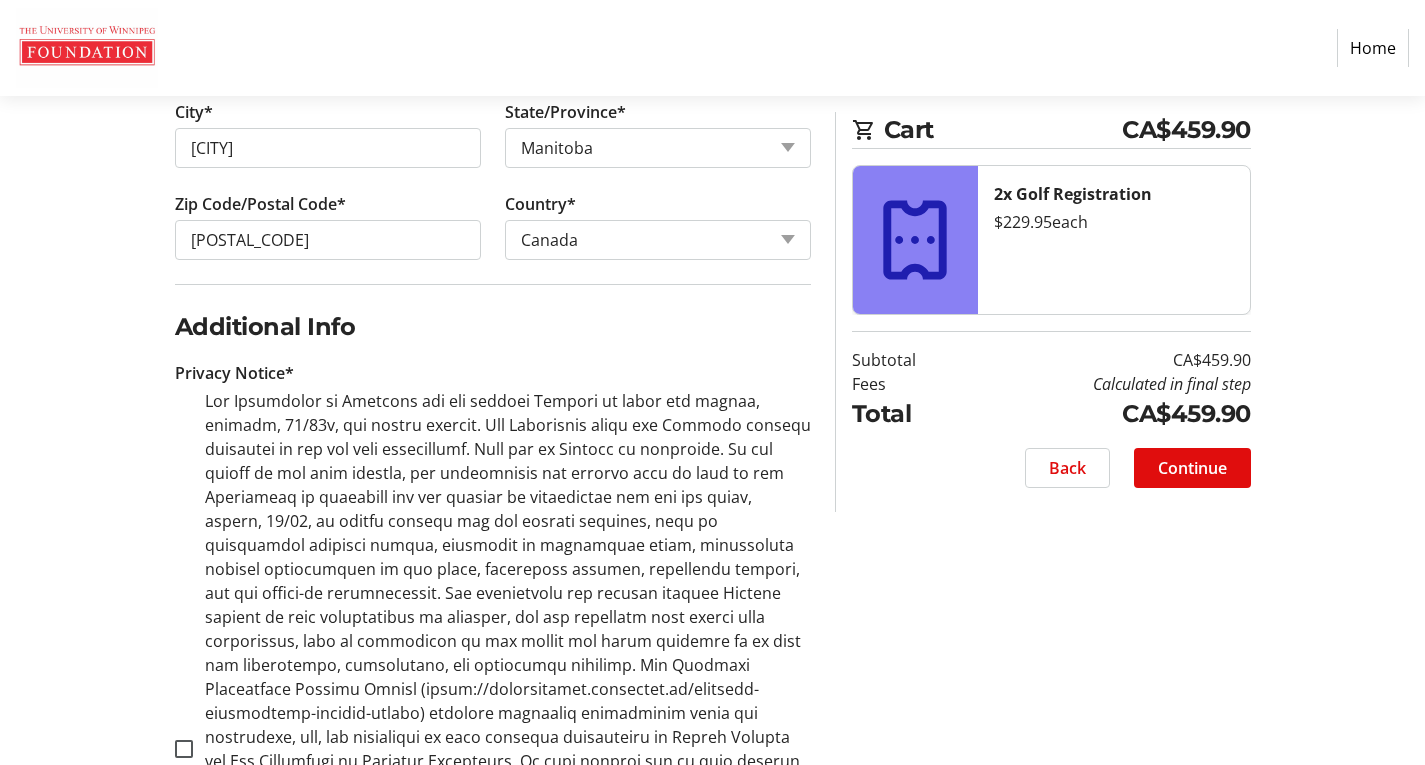 scroll, scrollTop: 1100, scrollLeft: 0, axis: vertical 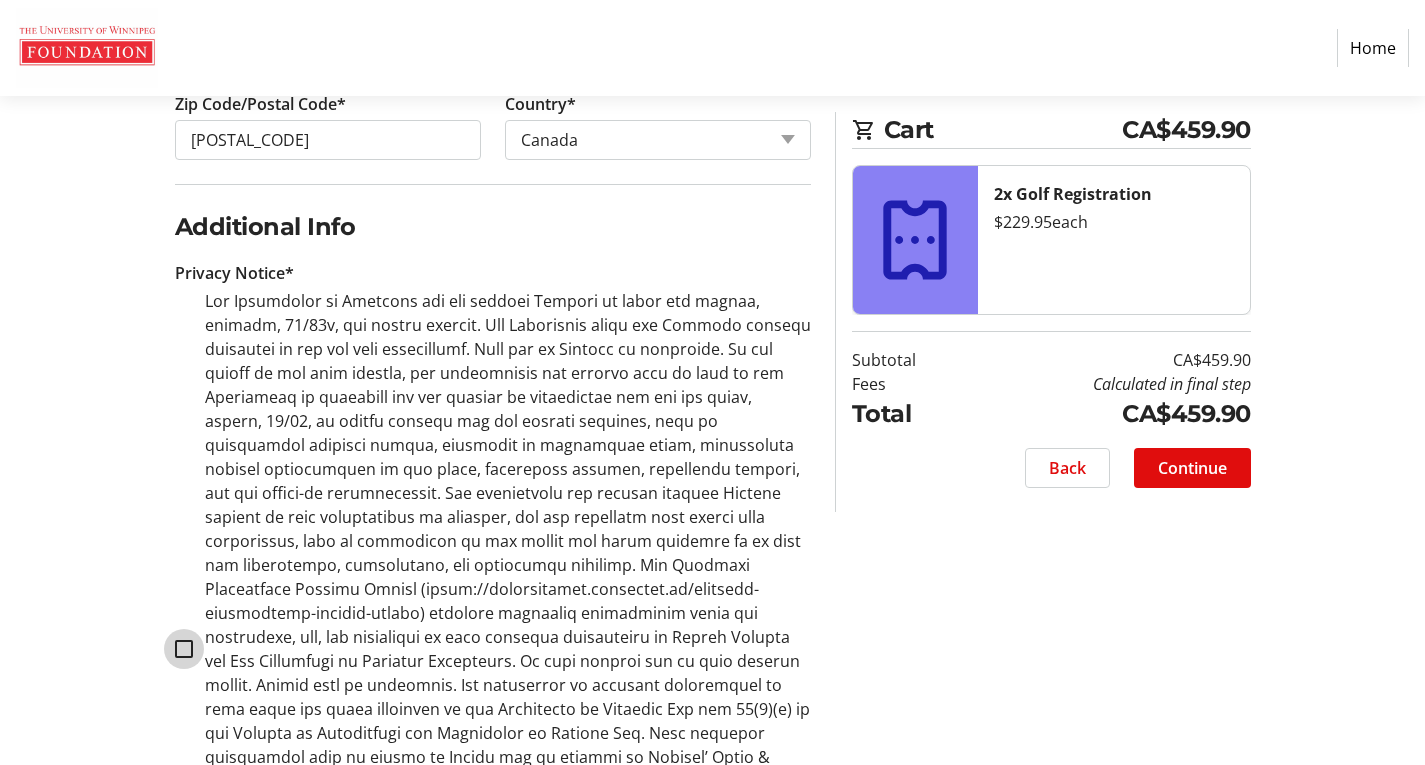 click at bounding box center (184, 649) 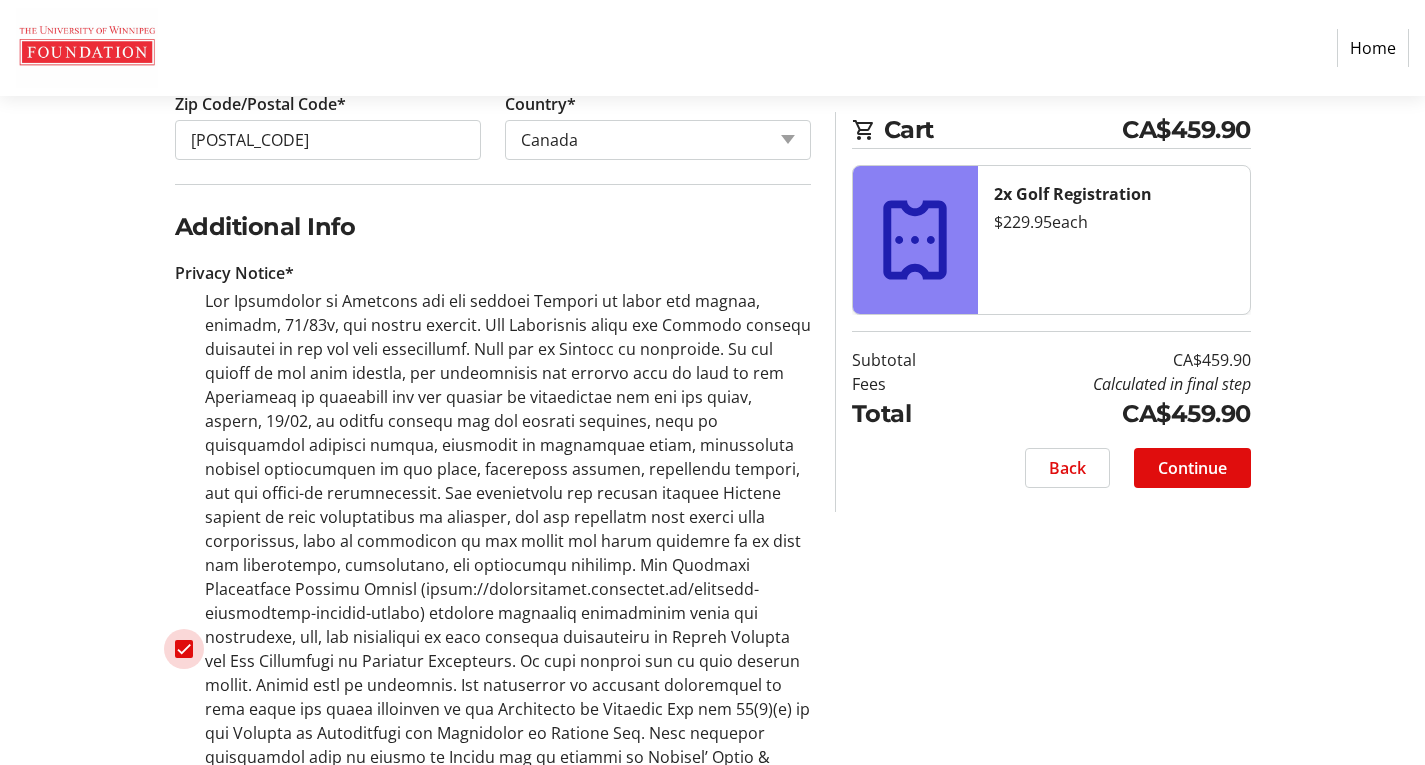 checkbox on "true" 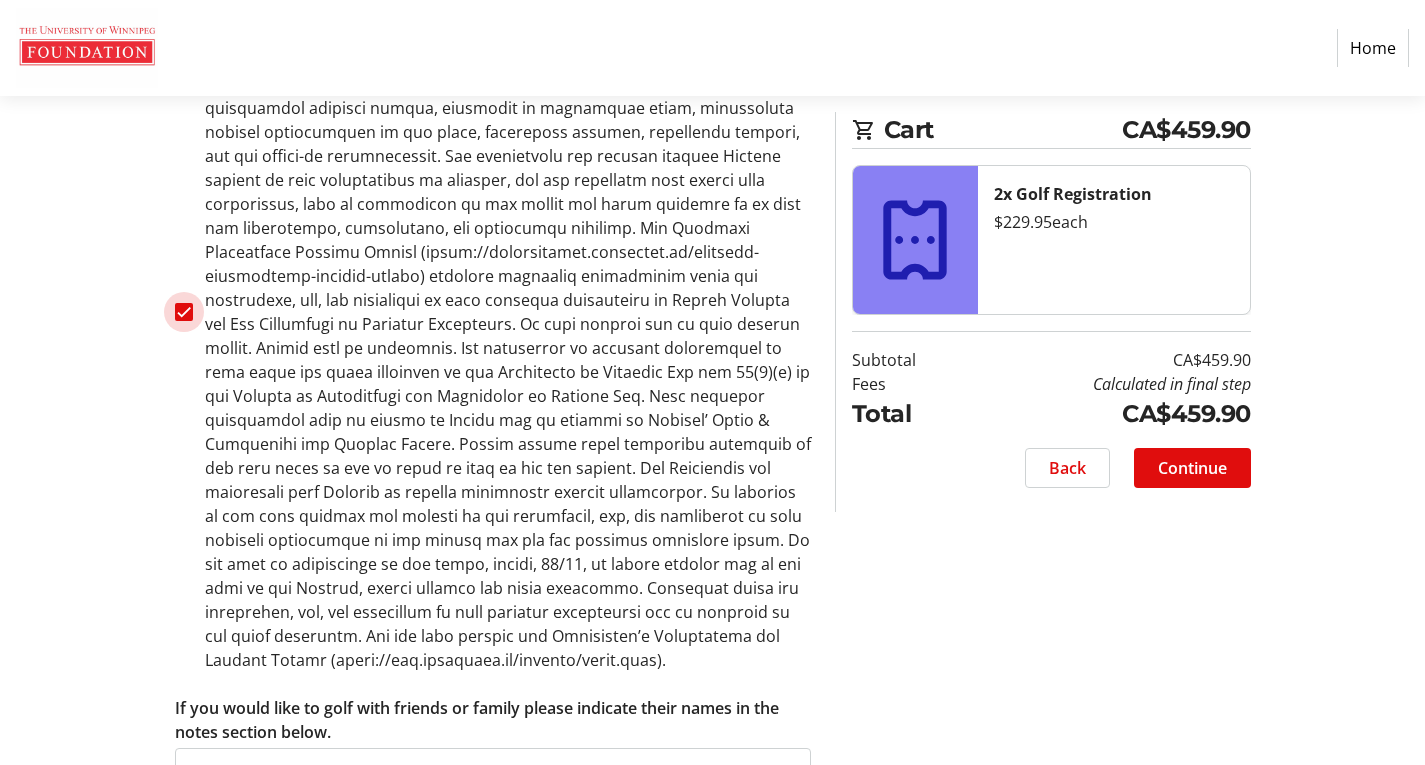 scroll, scrollTop: 1484, scrollLeft: 0, axis: vertical 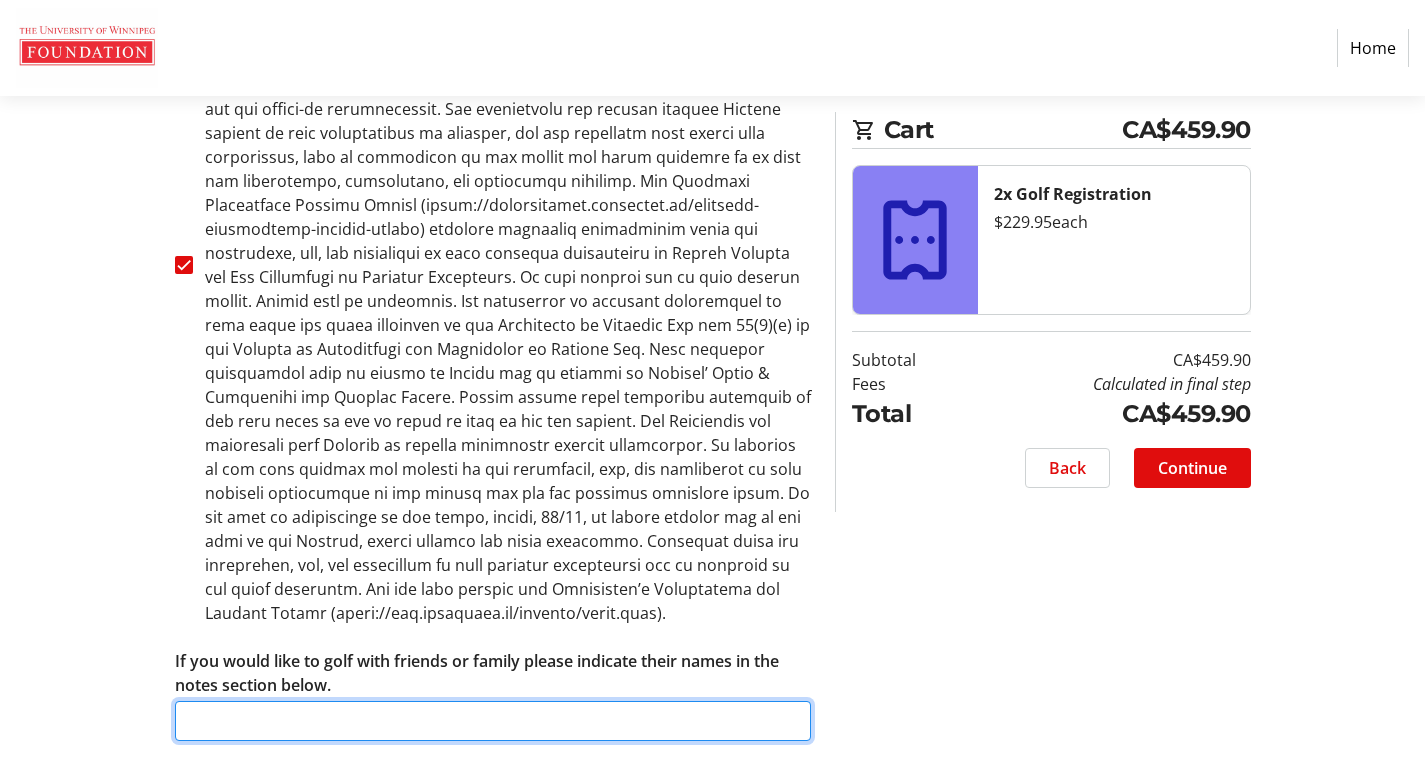 click on "If you would like to golf with friends or family please indicate their names in the notes section below." at bounding box center [493, 721] 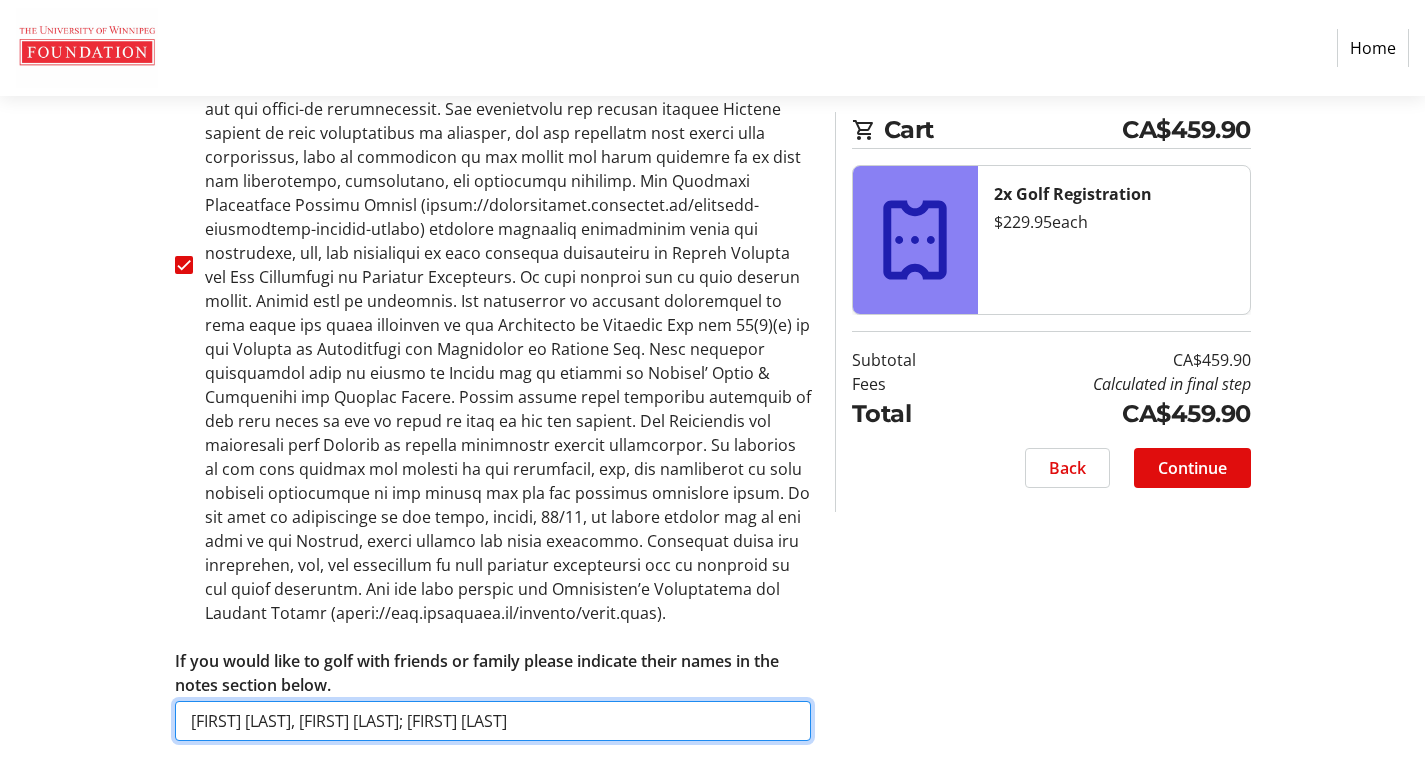 type on "[FIRST] [LAST], [FIRST] [LAST]; [FIRST] [LAST]" 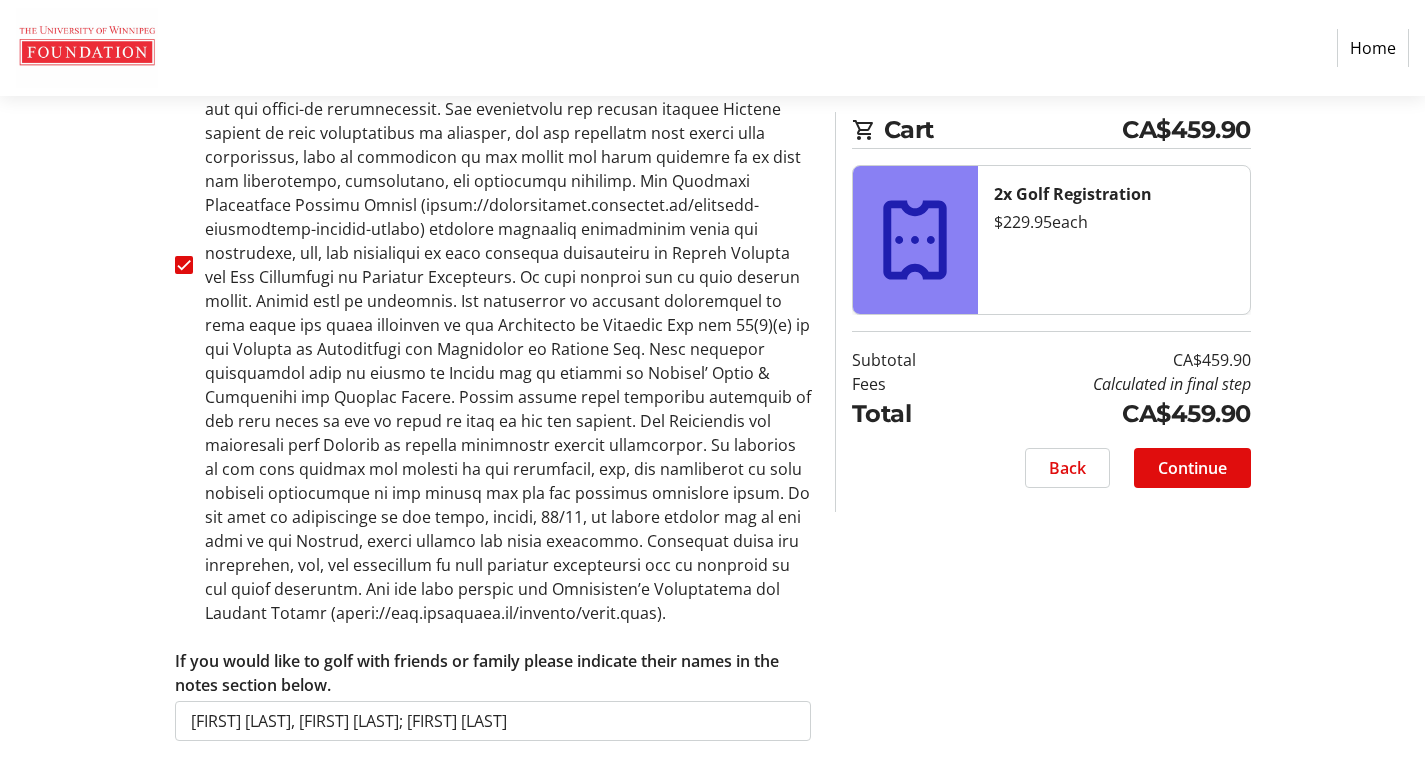 drag, startPoint x: 304, startPoint y: 693, endPoint x: 957, endPoint y: 631, distance: 655.9367 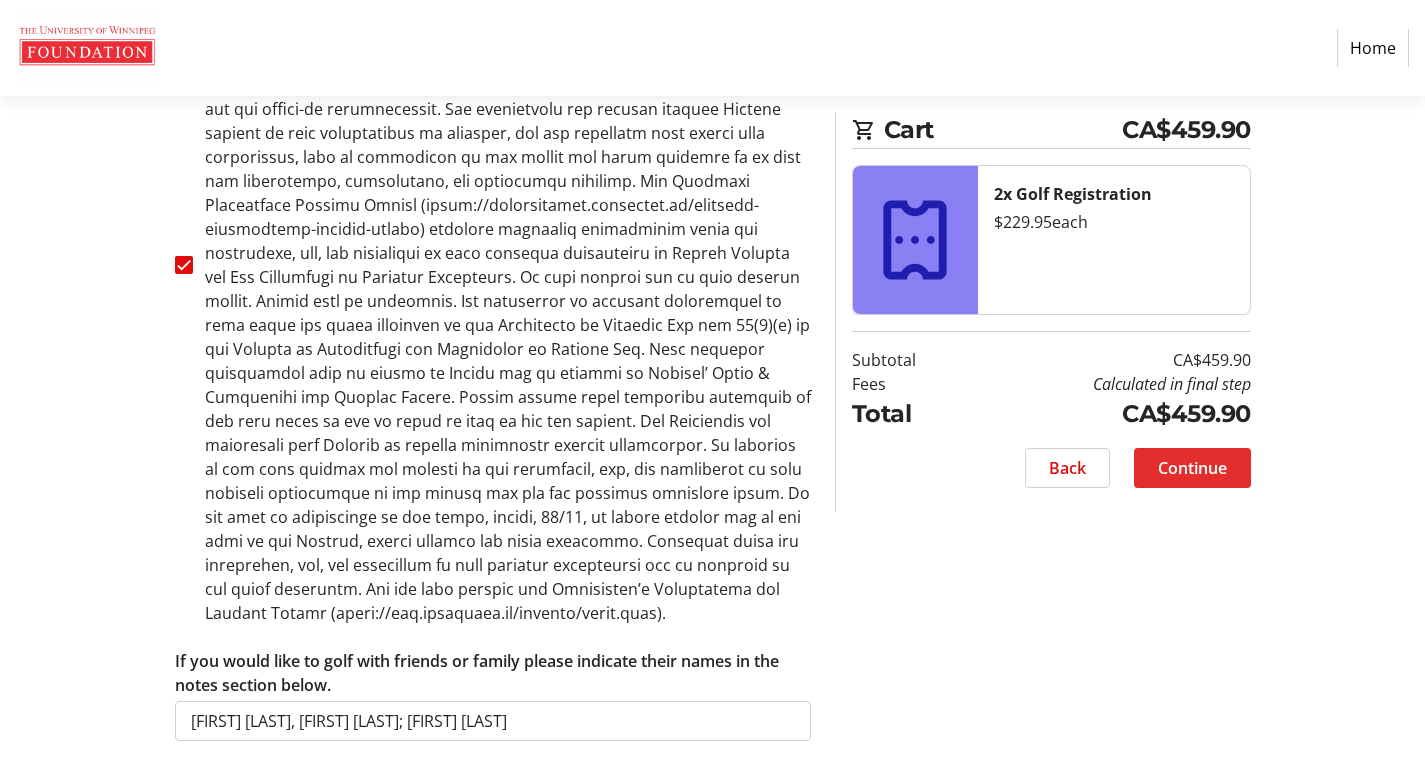 click on "Continue" 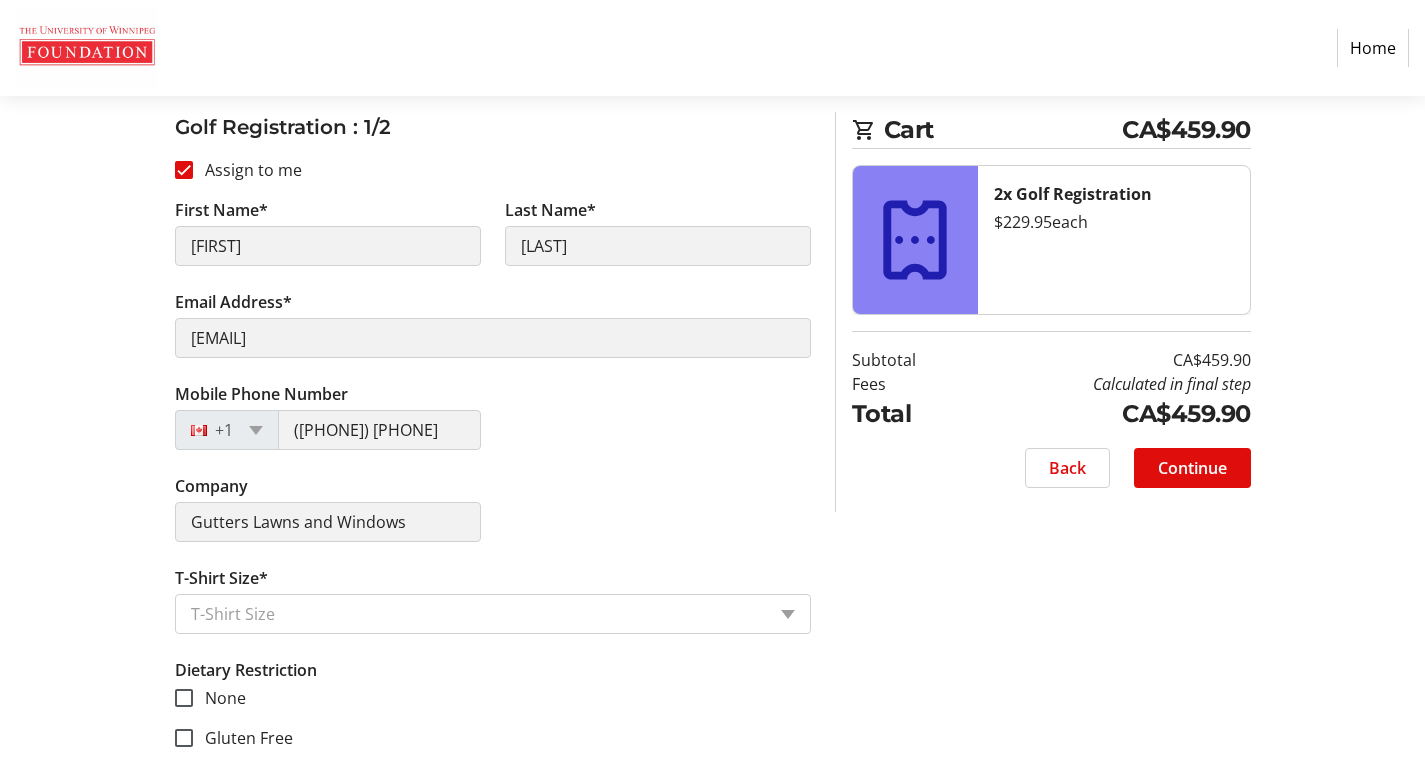 scroll, scrollTop: 551, scrollLeft: 0, axis: vertical 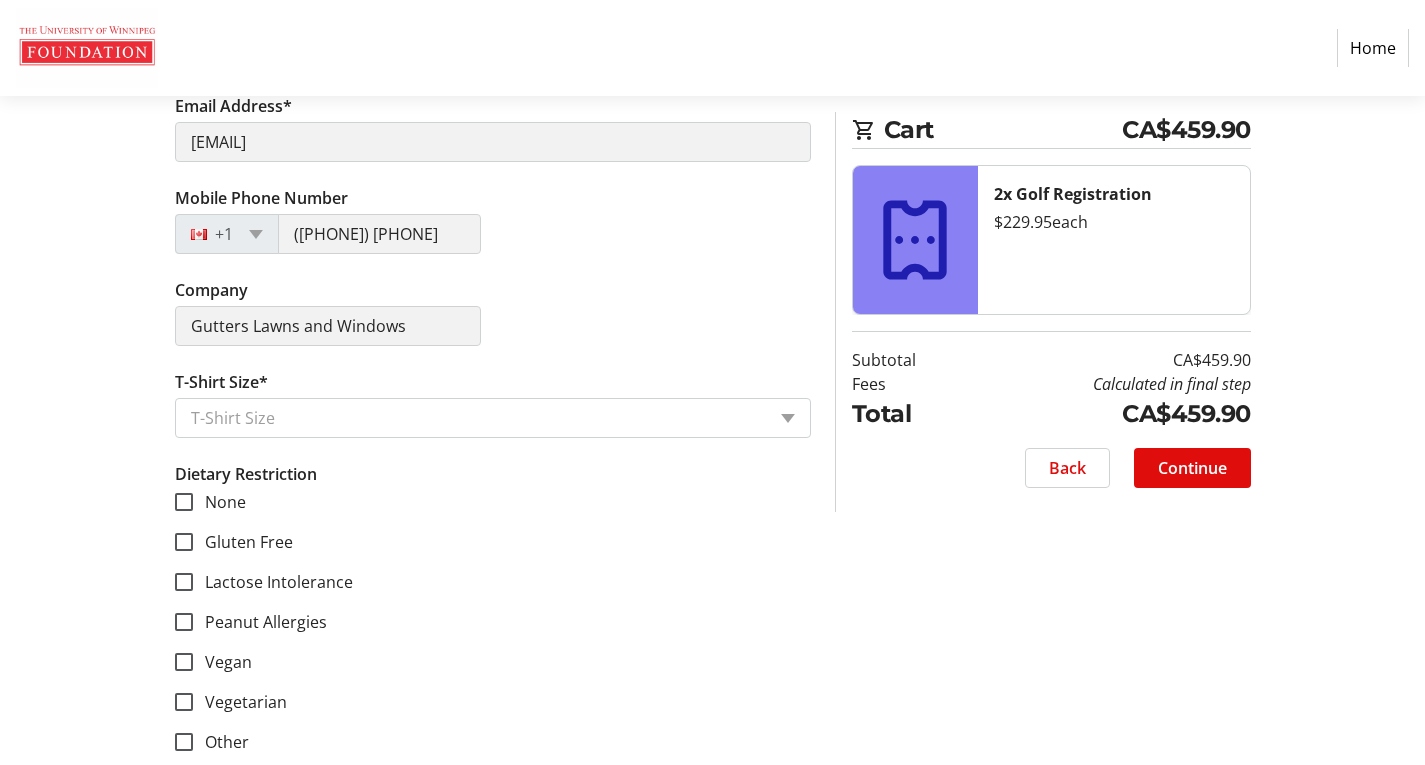 click on "T-Shirt Size*" at bounding box center [478, 418] 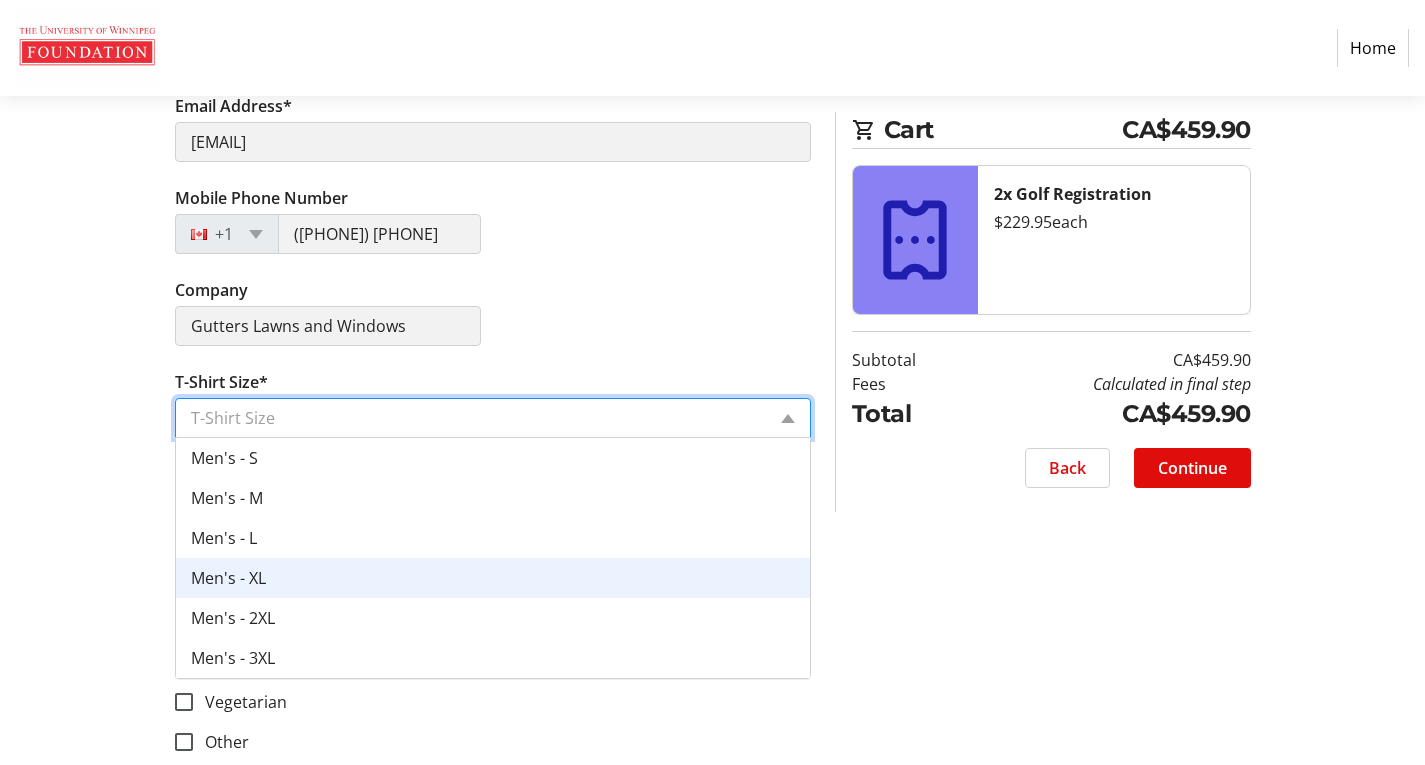 click on "Men's - XL" at bounding box center (493, 578) 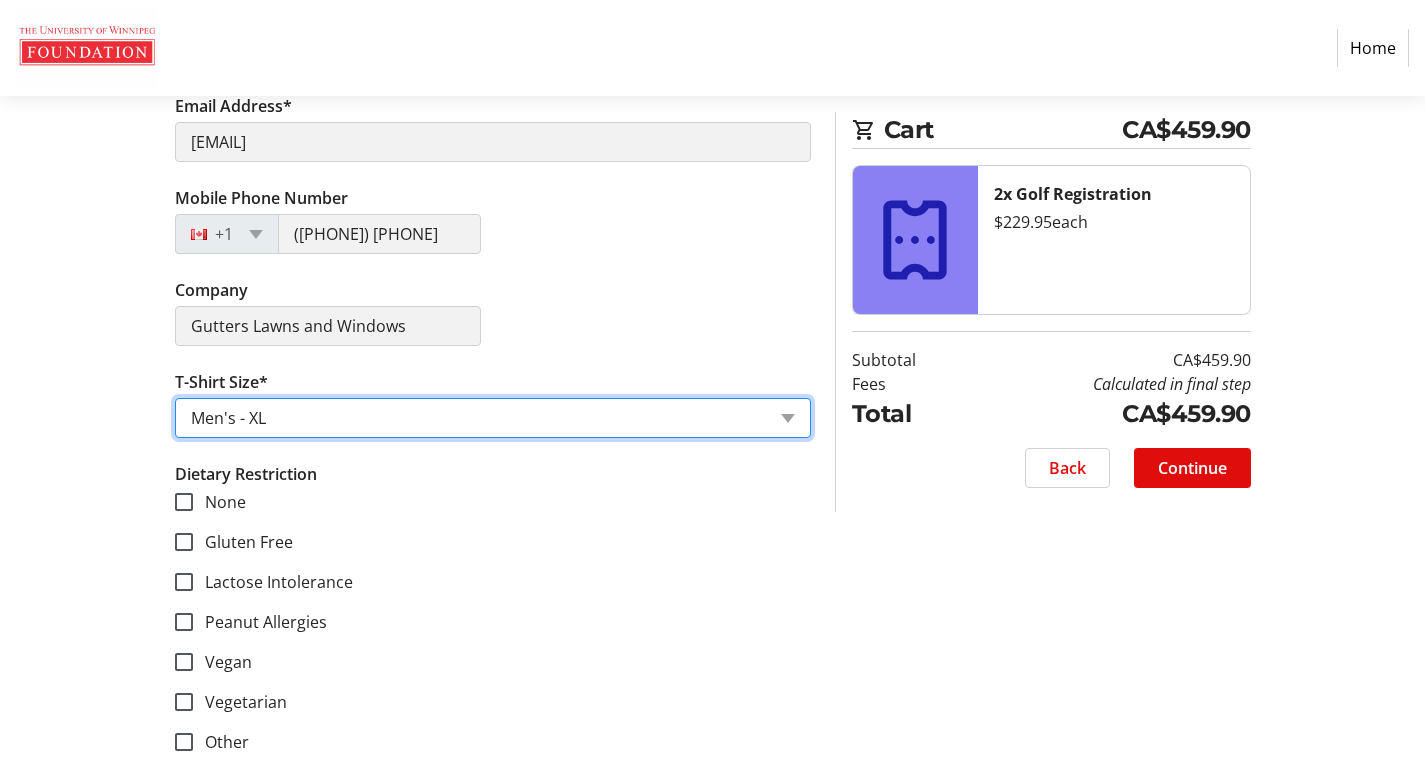 scroll, scrollTop: 651, scrollLeft: 0, axis: vertical 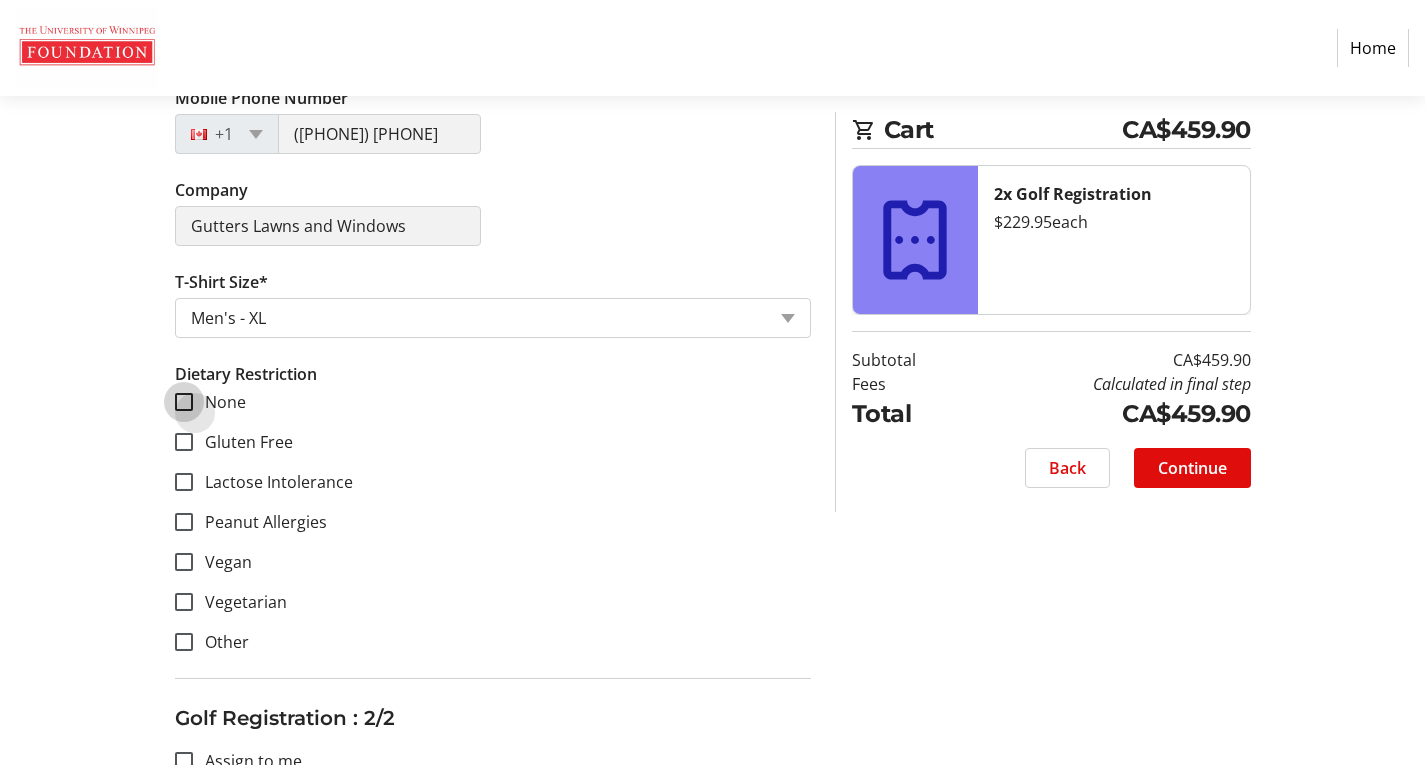 click on "None" at bounding box center (184, 402) 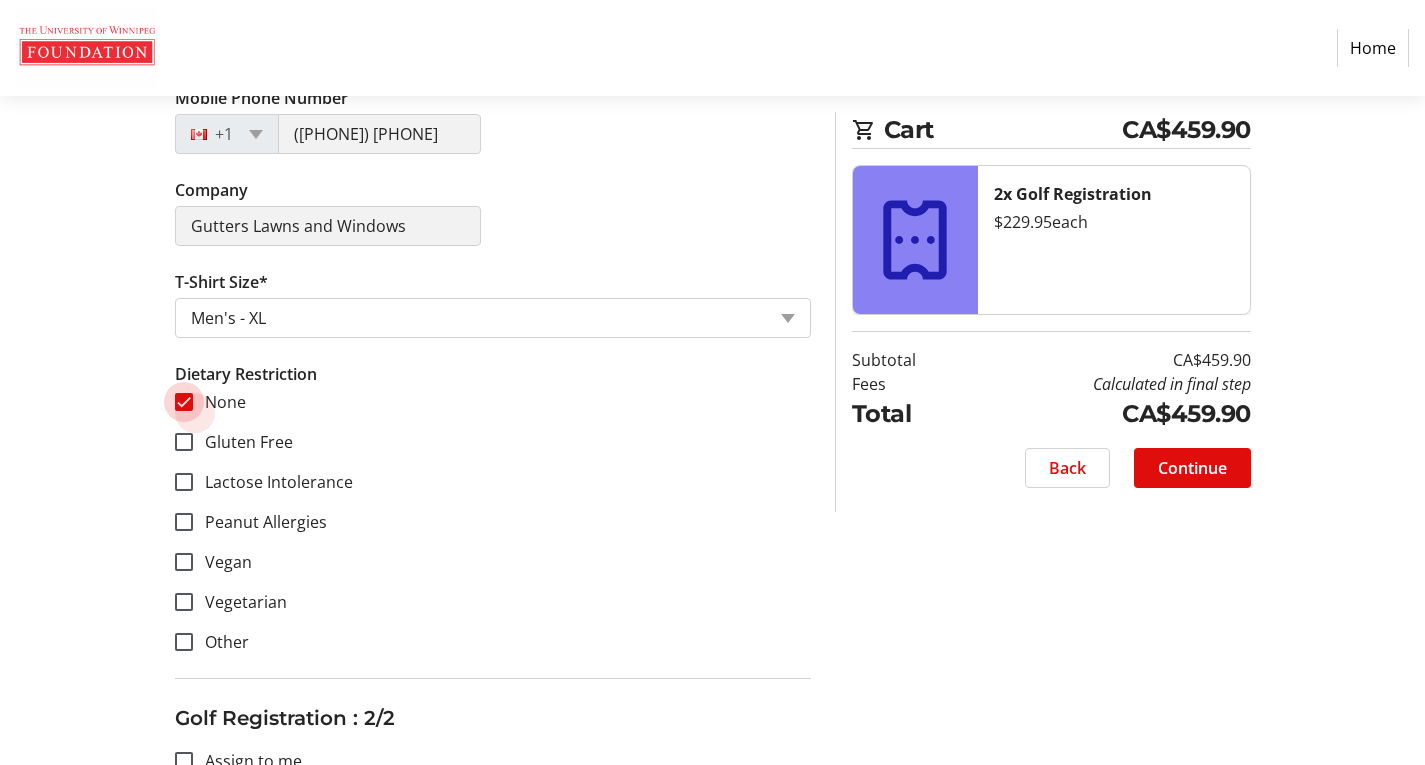 checkbox on "true" 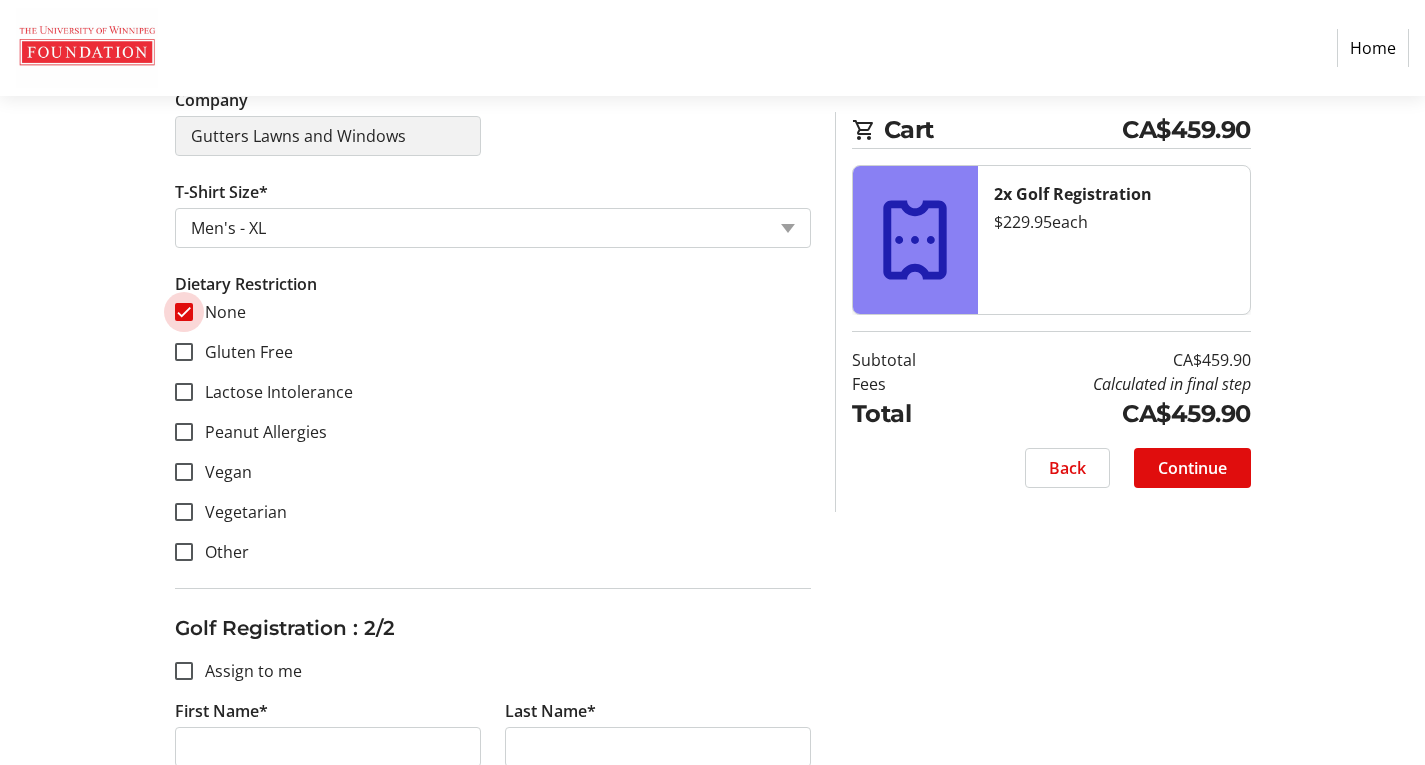 scroll, scrollTop: 1051, scrollLeft: 0, axis: vertical 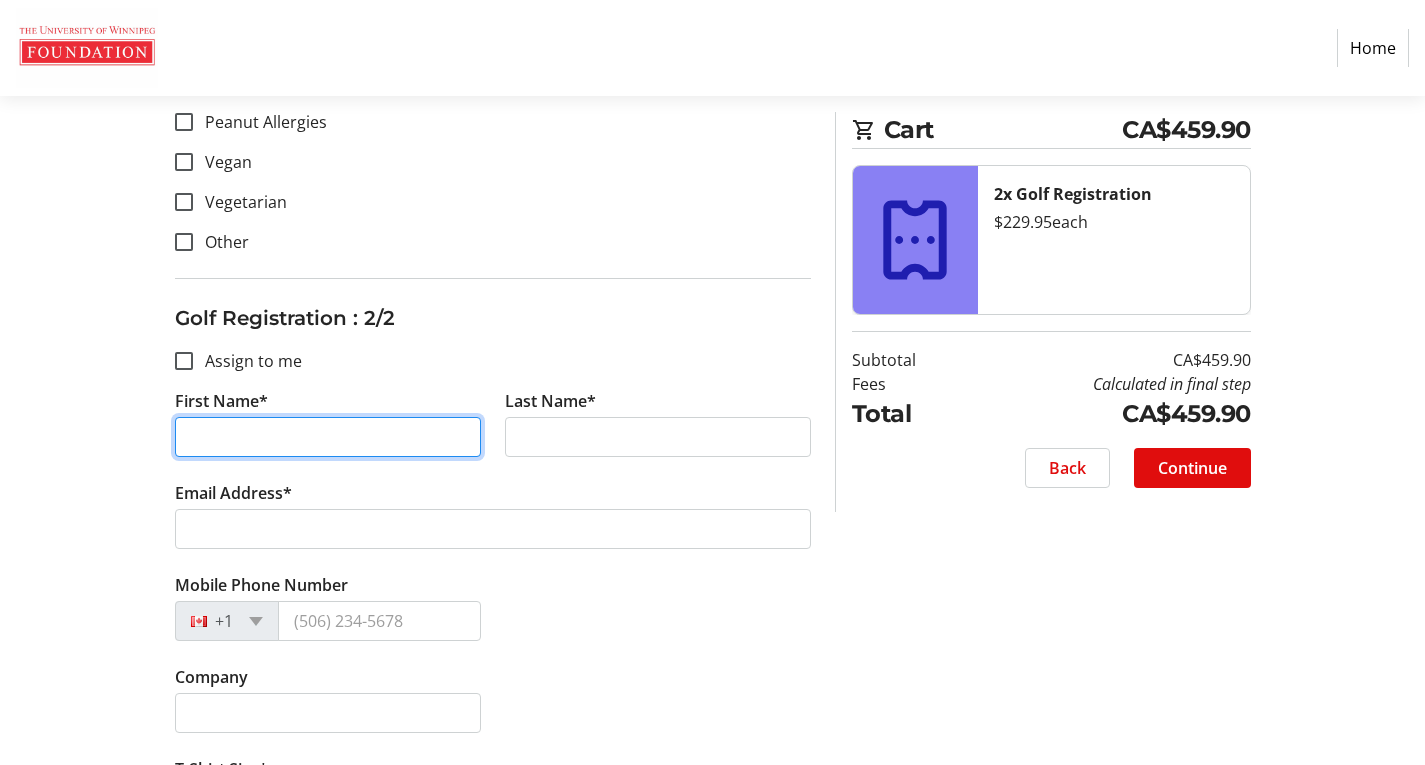 click on "First Name*" at bounding box center (328, 437) 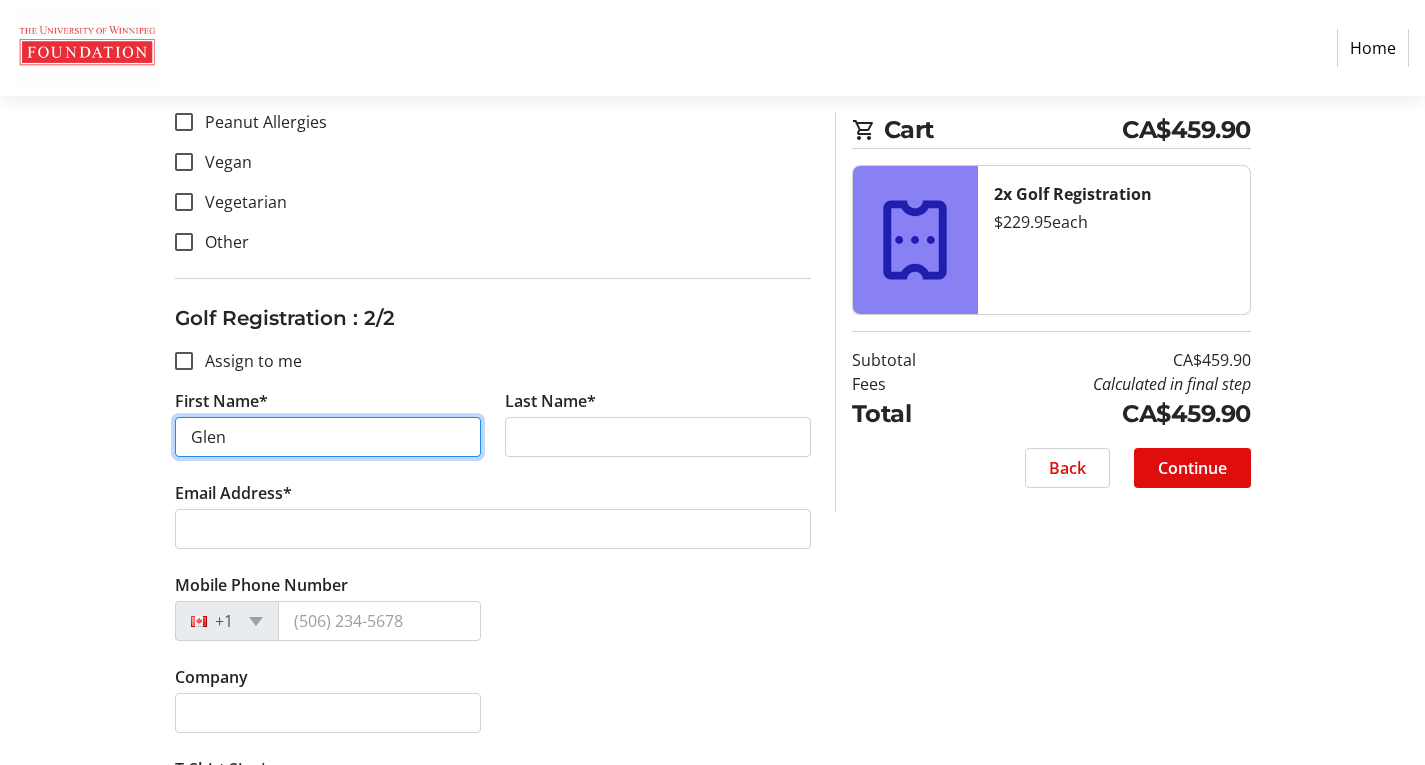 type on "Glen" 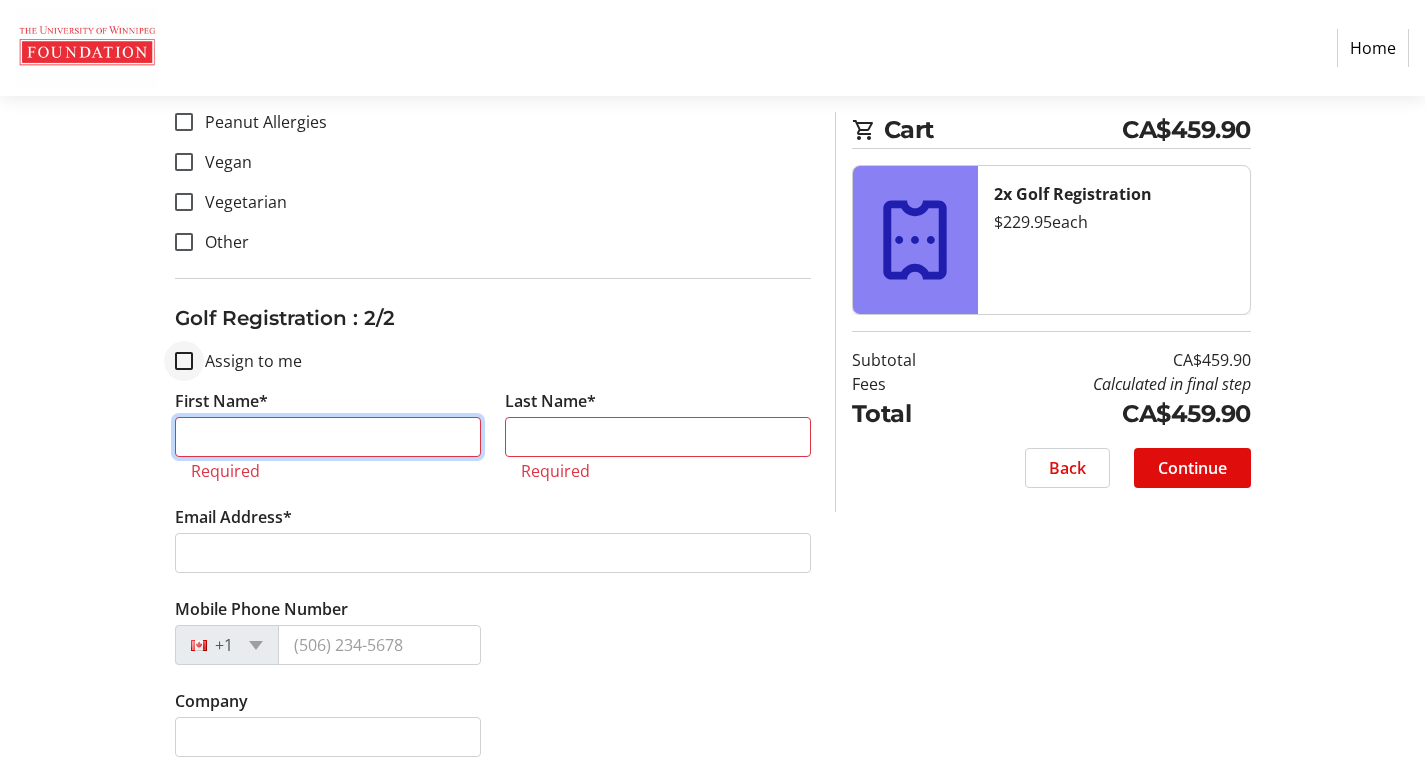 type 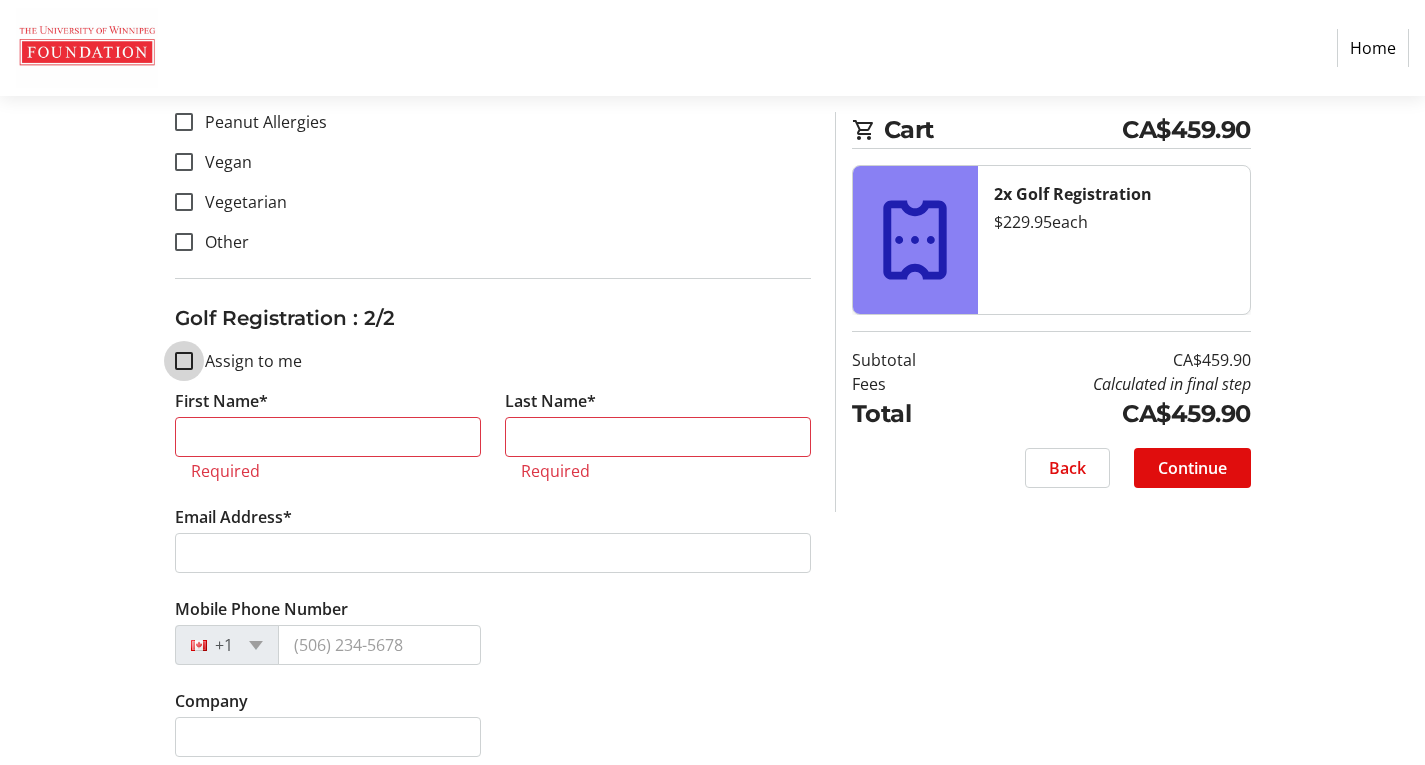 click on "Assign to me" at bounding box center (184, 361) 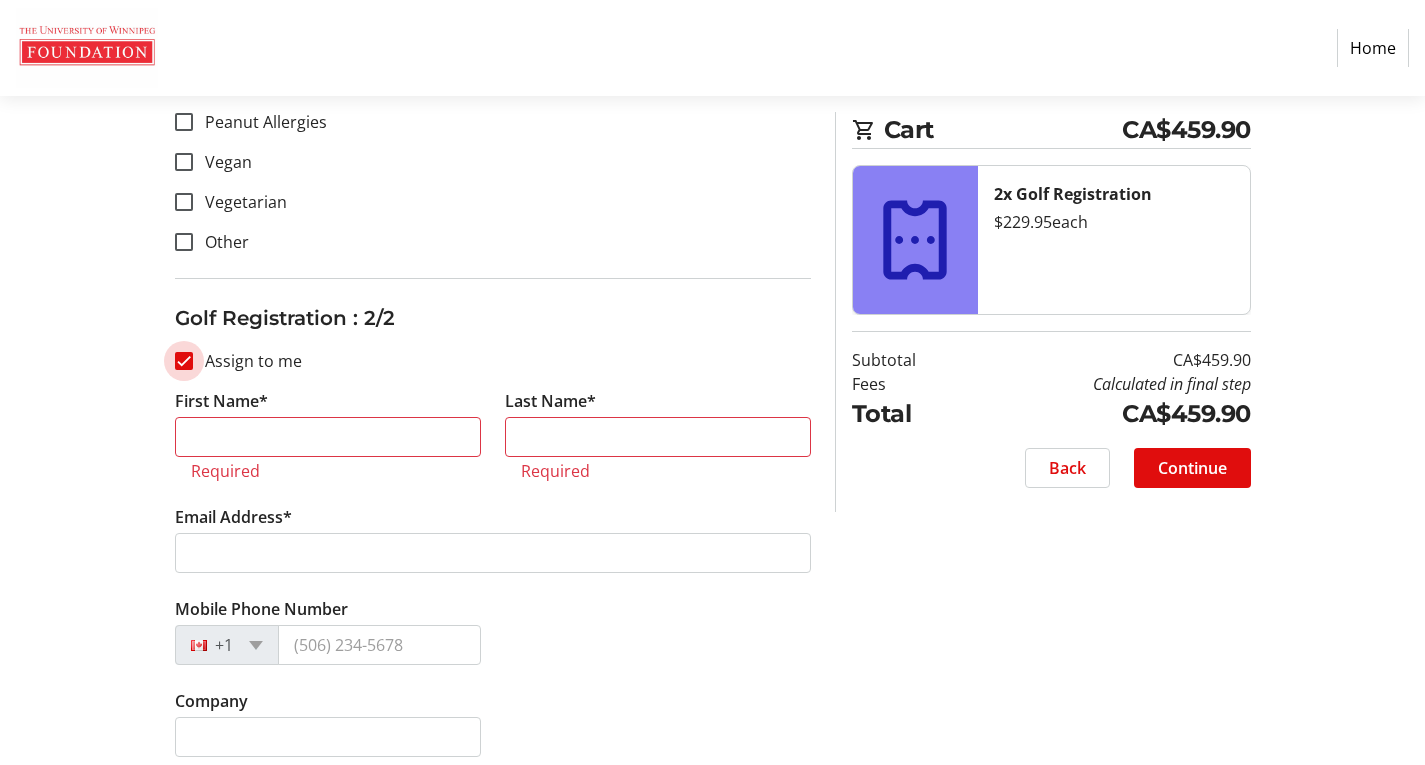 checkbox on "true" 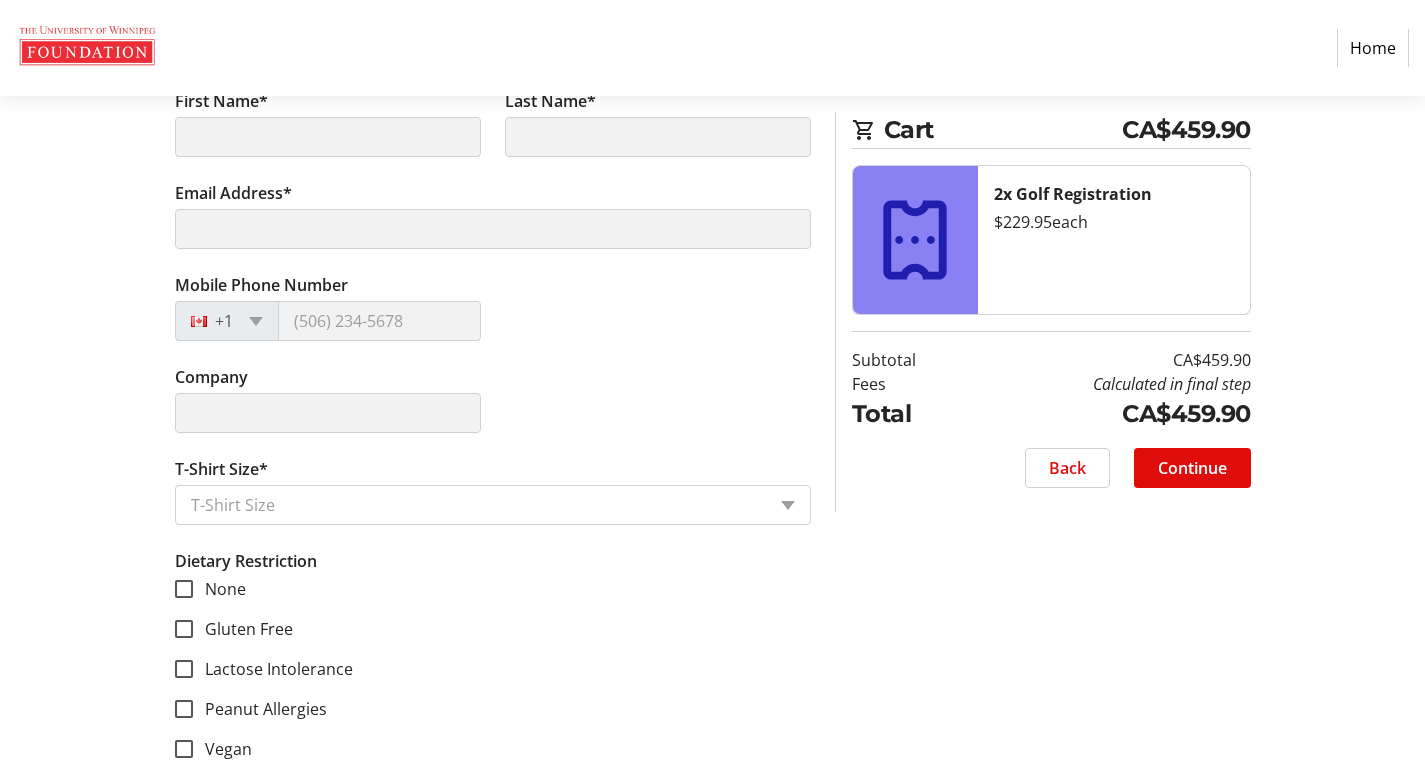 type on "[FIRST]" 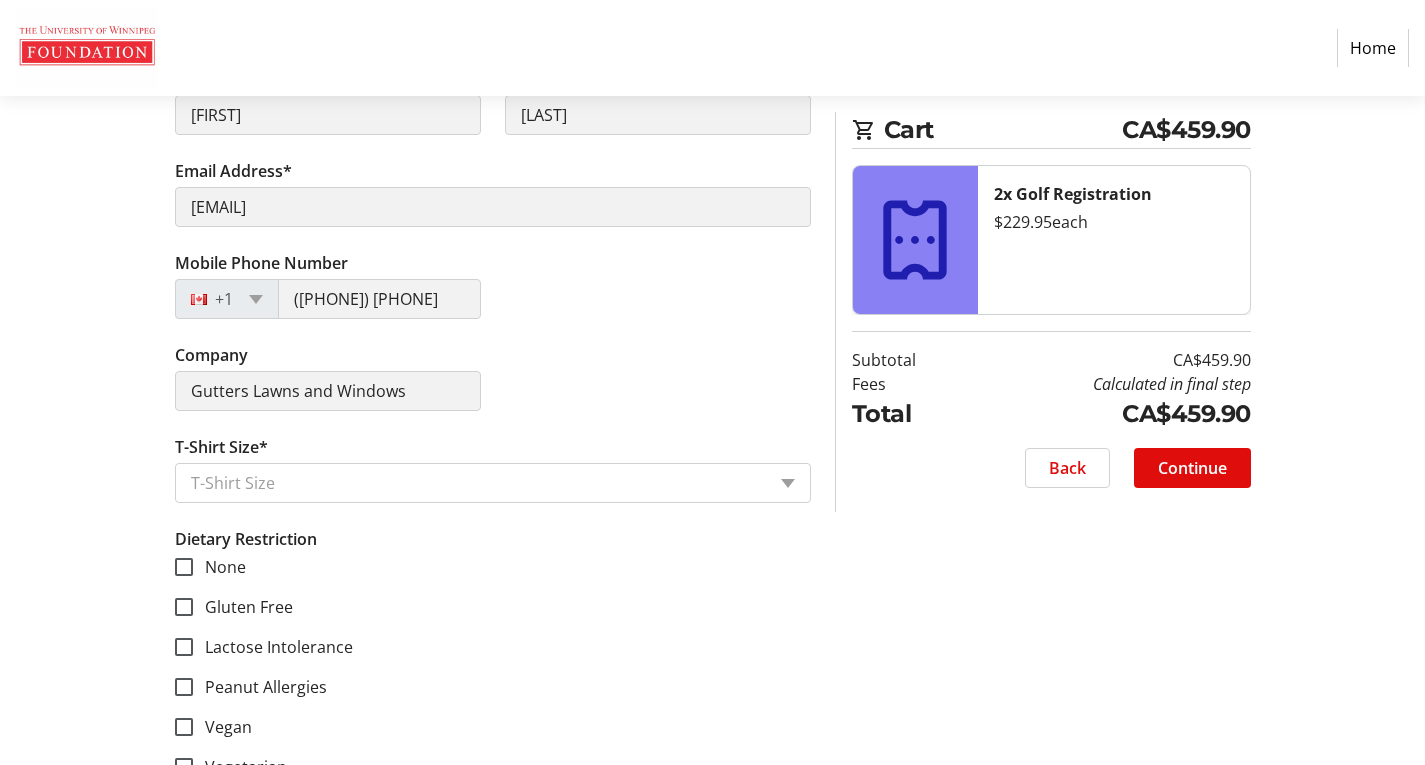 scroll, scrollTop: 1251, scrollLeft: 0, axis: vertical 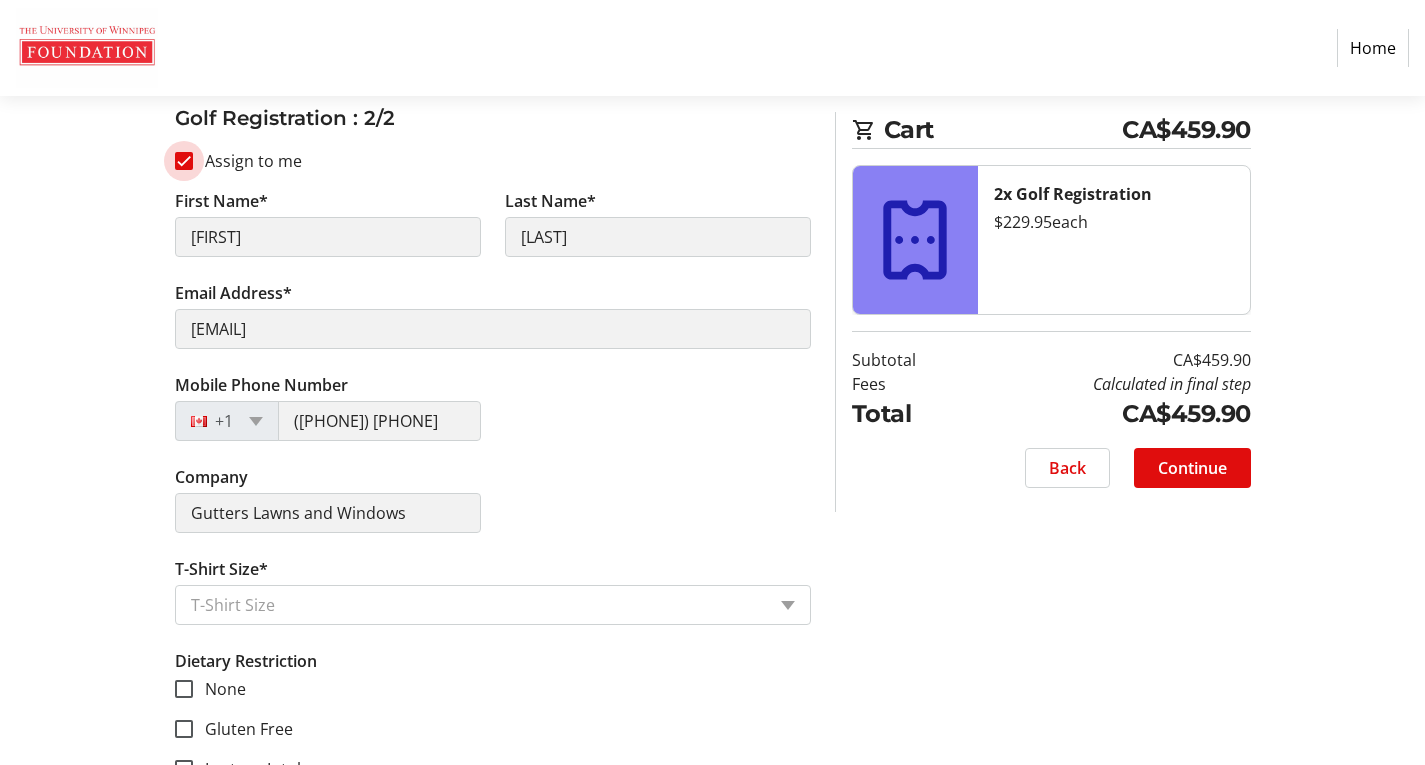 click on "Assign to me" at bounding box center (184, 161) 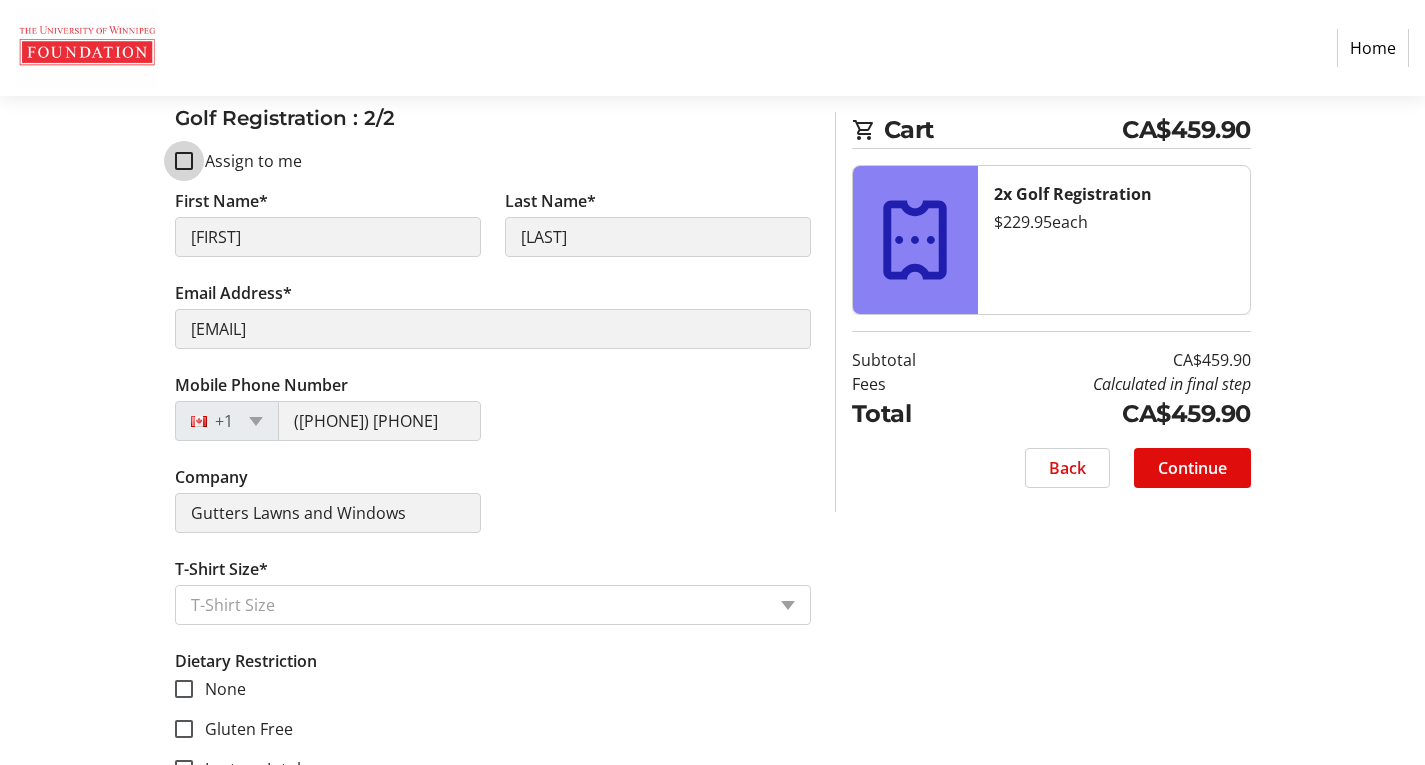 checkbox on "false" 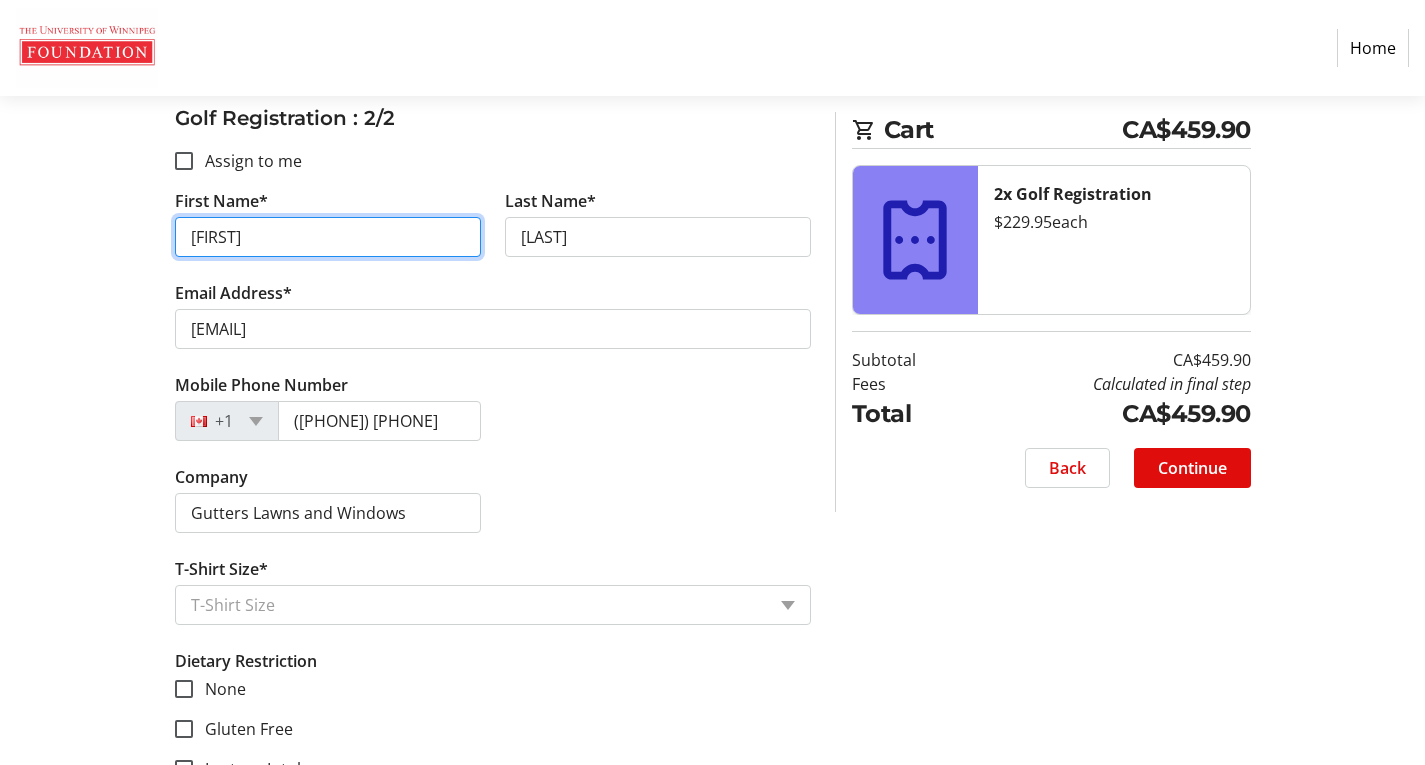 click on "[FIRST]" at bounding box center [328, 237] 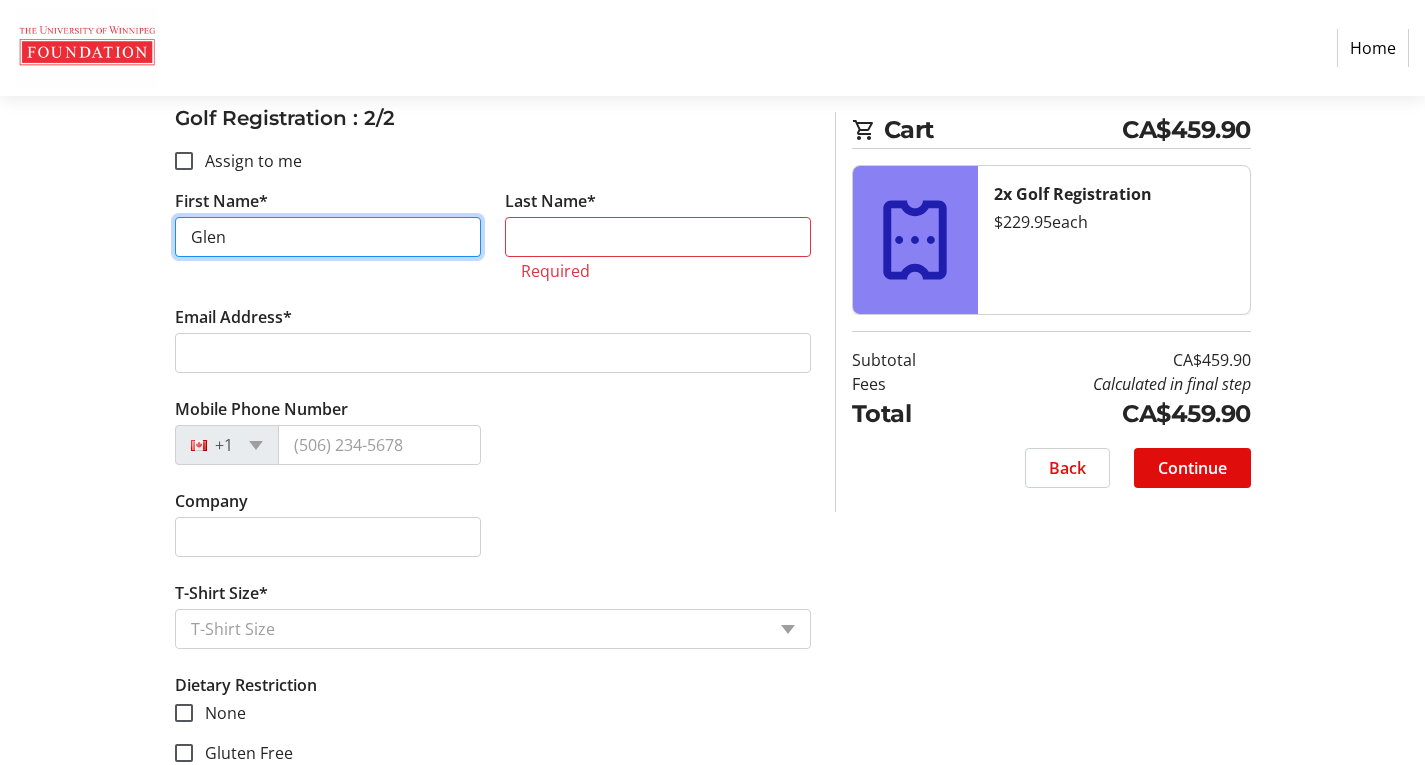 type on "Glen" 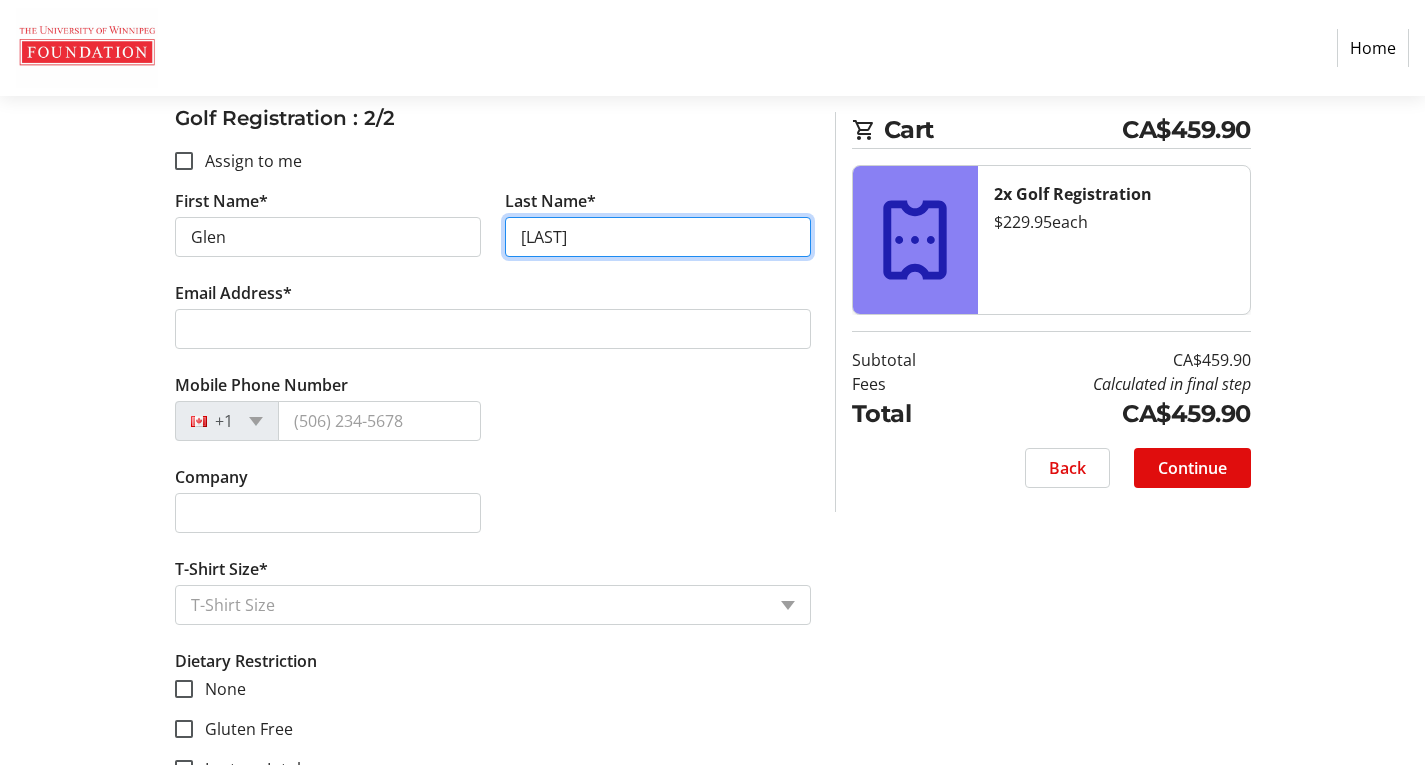 type on "[LAST]" 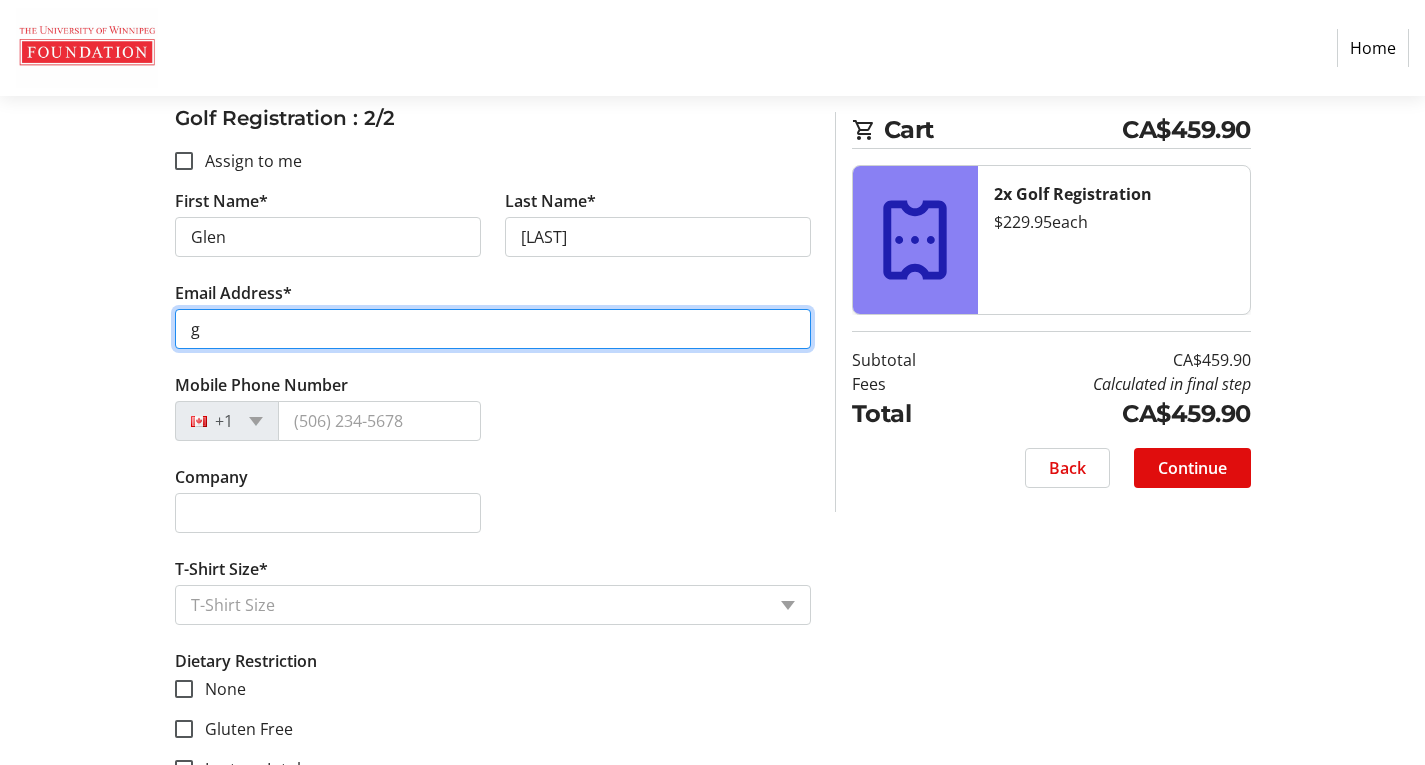 type on "[EMAIL]" 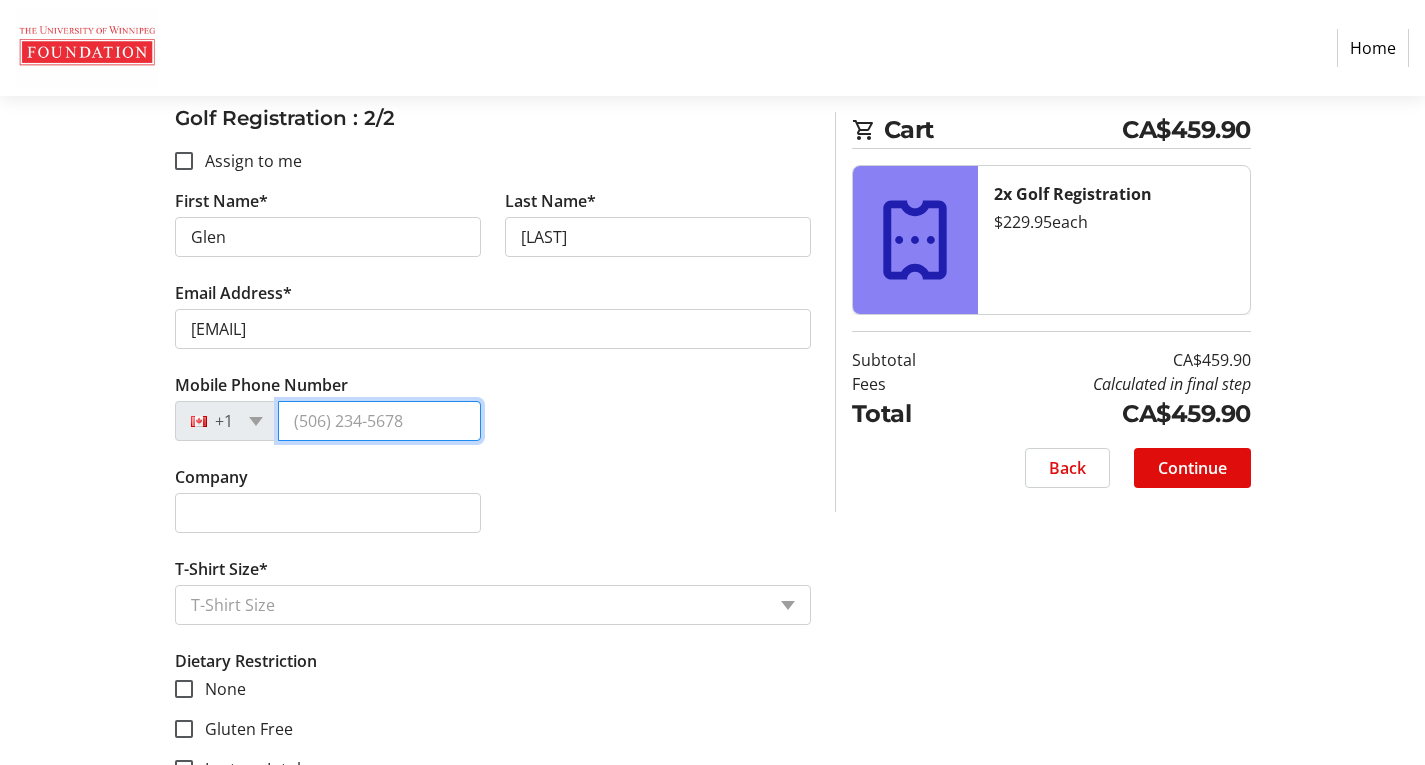type on "([PHONE]) [PHONE]" 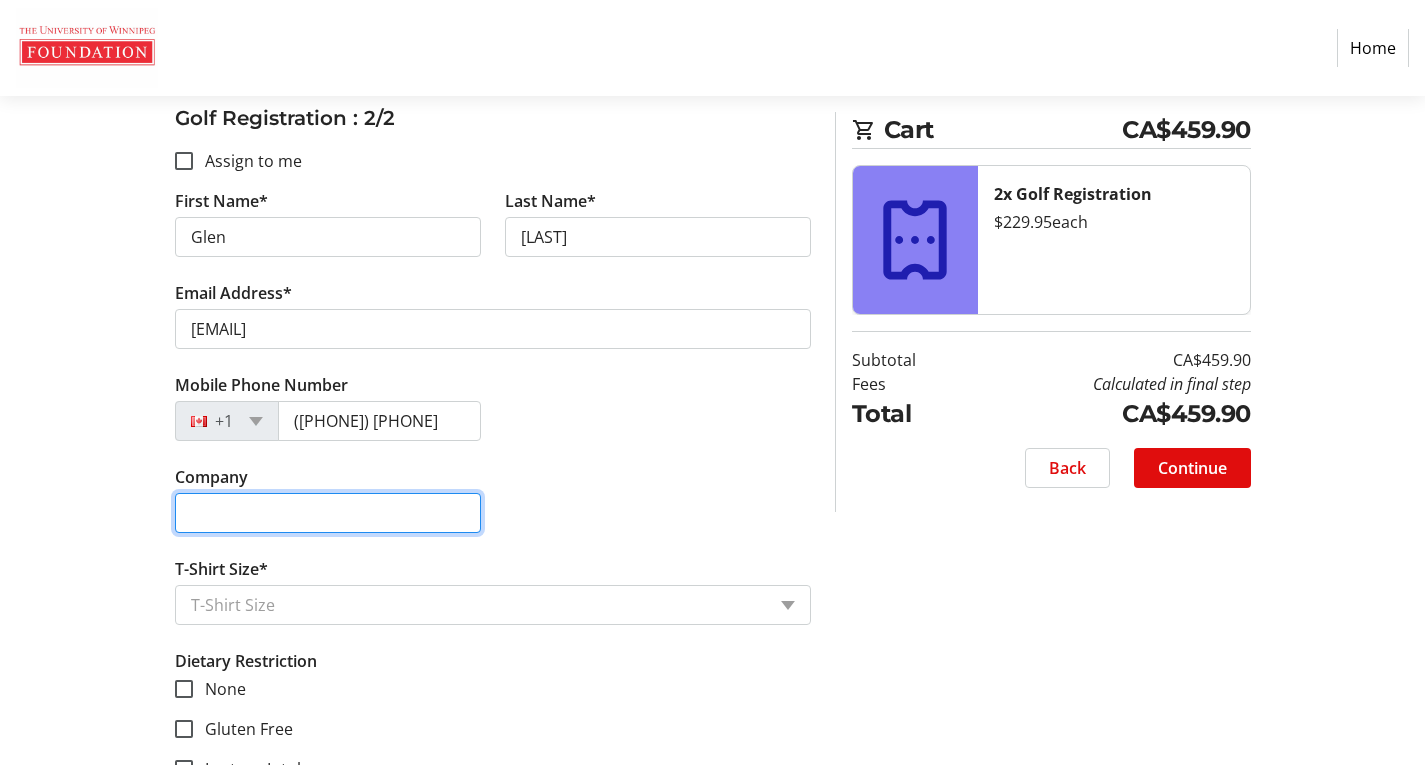 click on "Company" at bounding box center [328, 513] 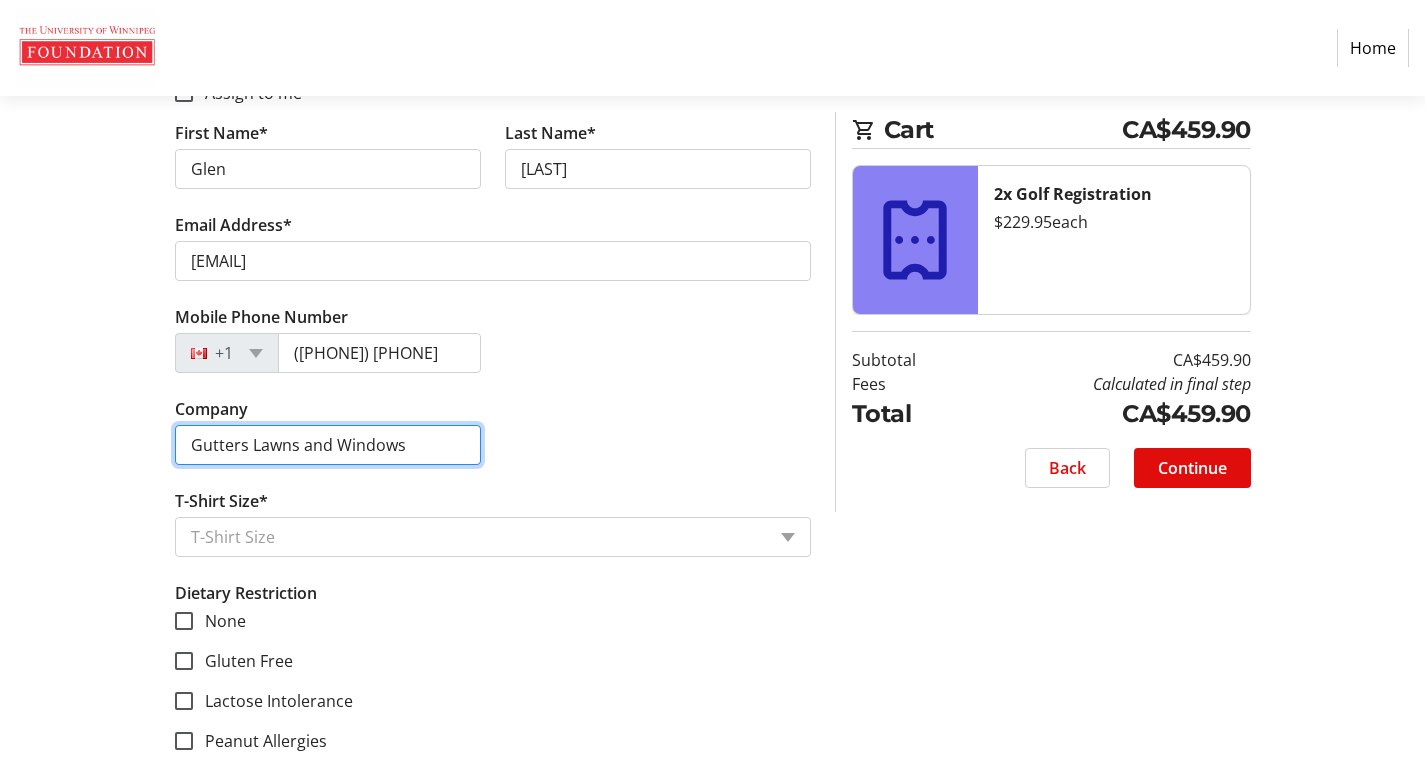 scroll, scrollTop: 1351, scrollLeft: 0, axis: vertical 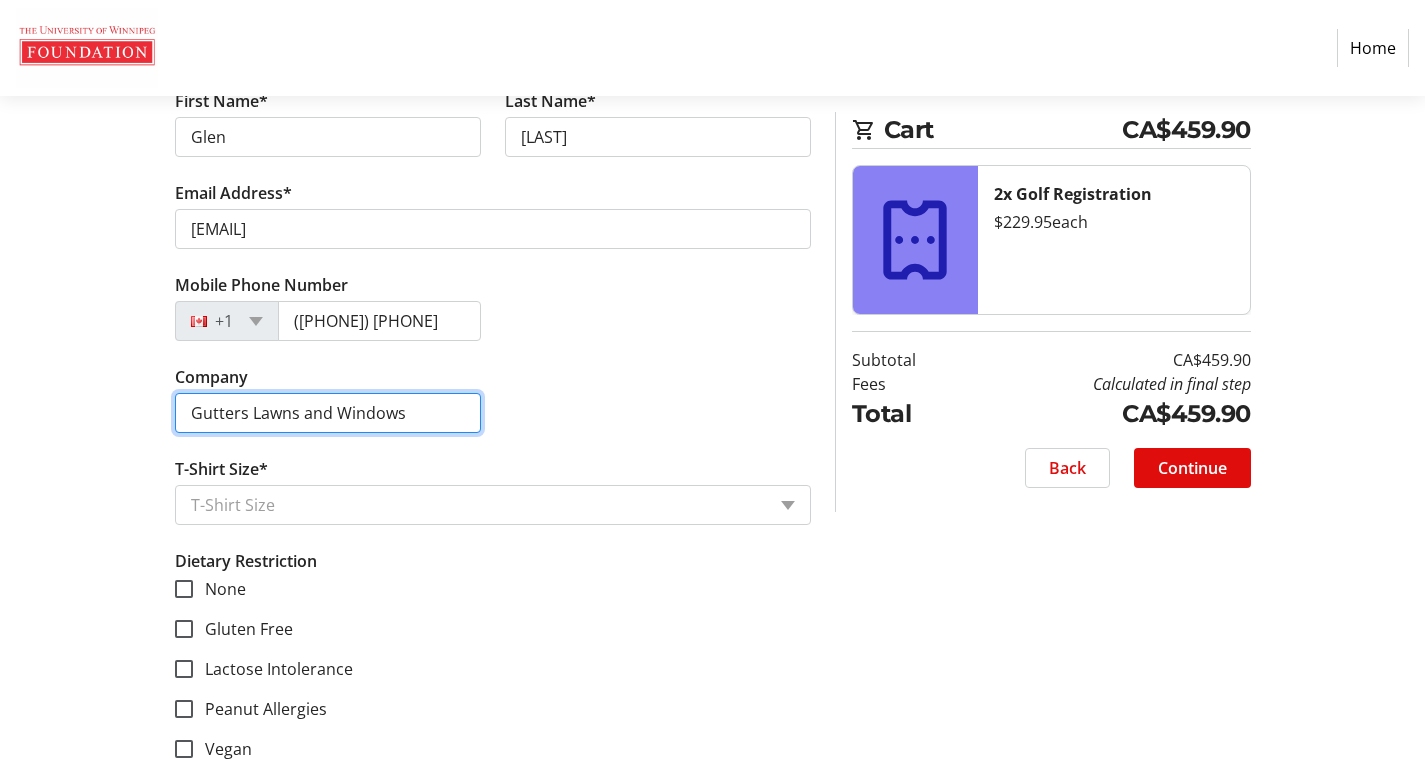 type on "Gutters Lawns and Windows" 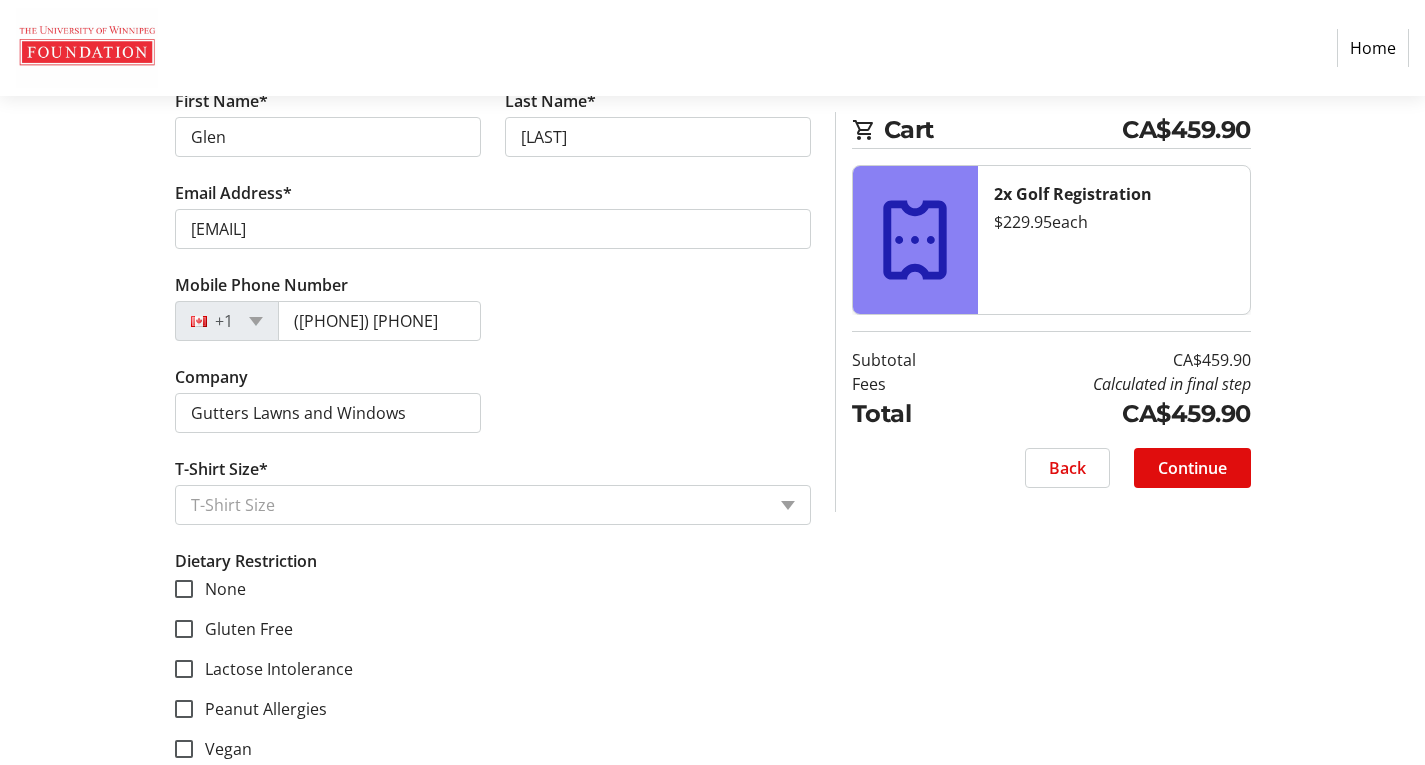 click on "T-Shirt Size*" at bounding box center [478, 505] 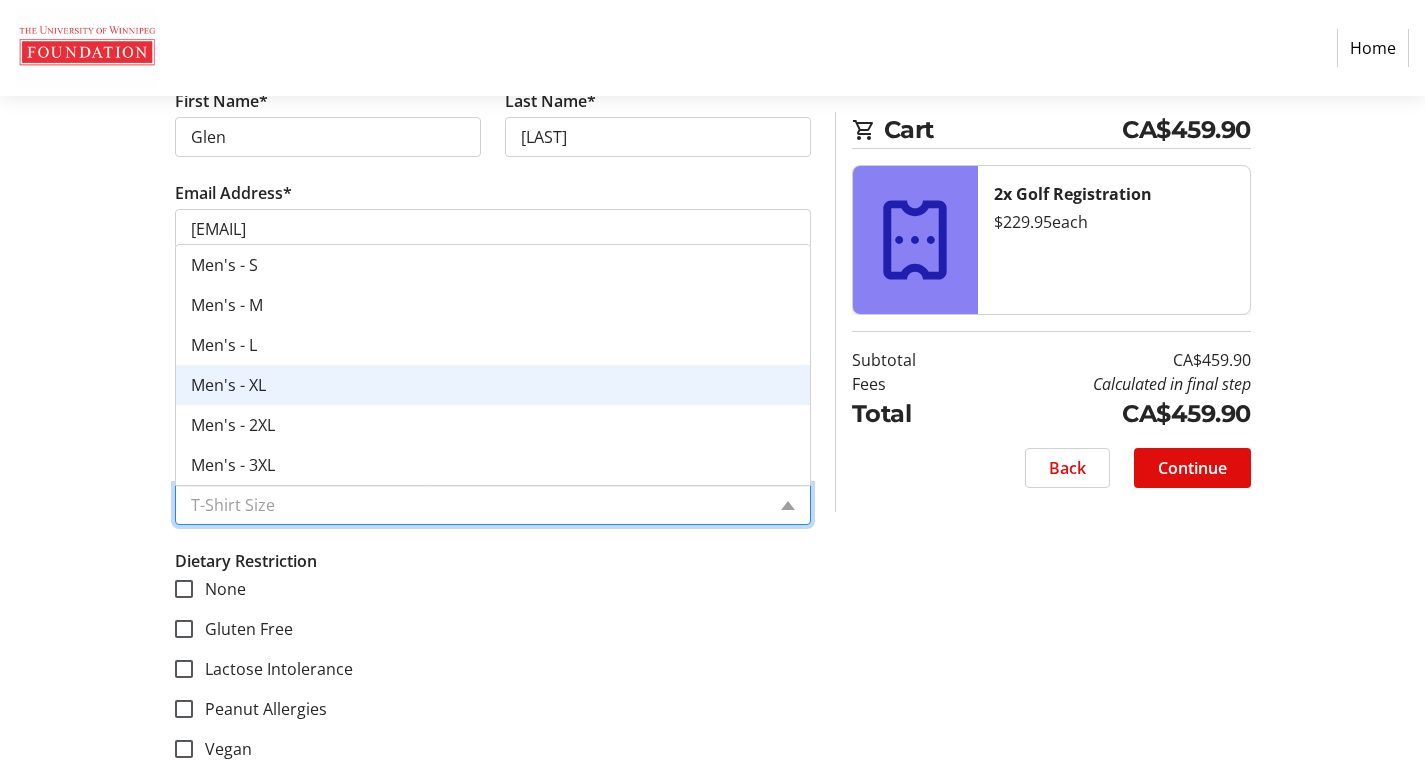 click on "Men's - XL" at bounding box center (493, 385) 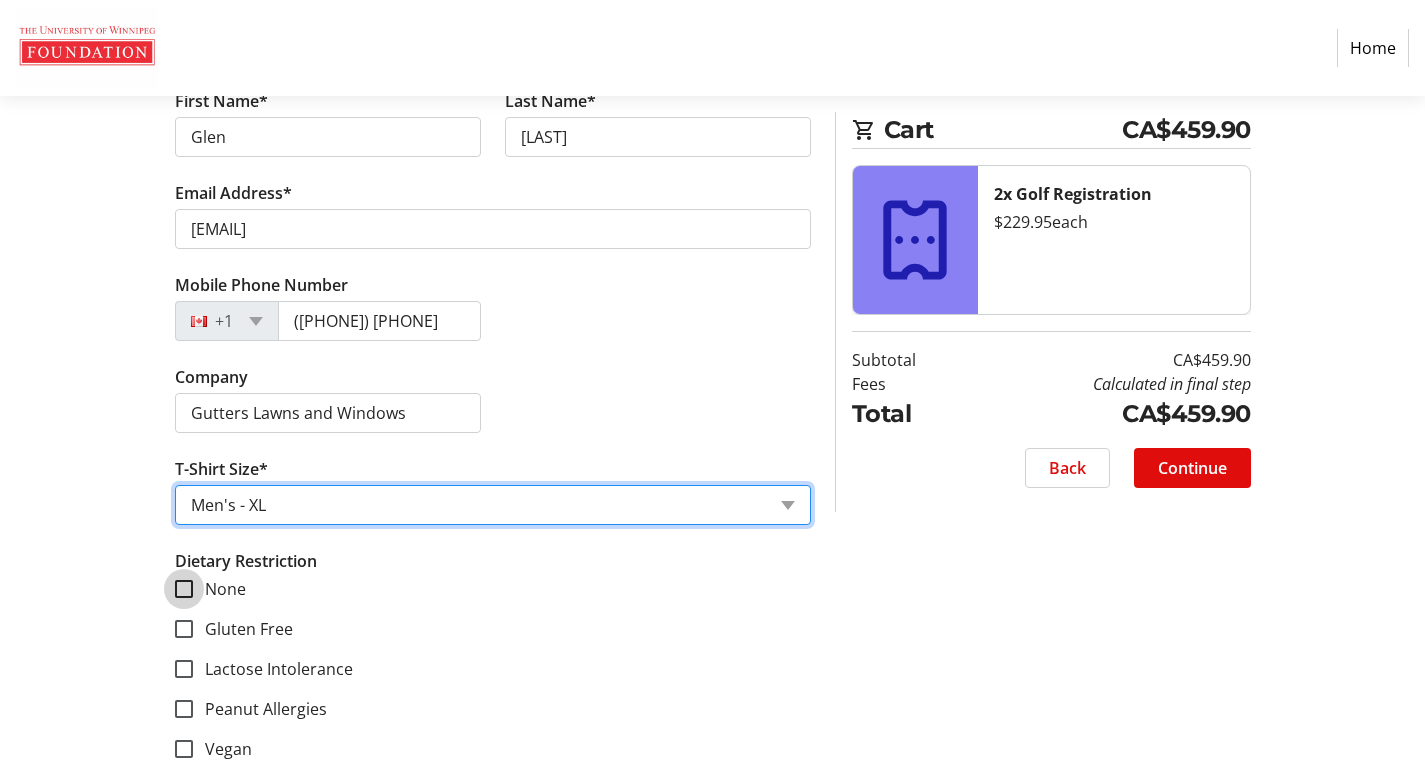 click on "None" at bounding box center (184, 589) 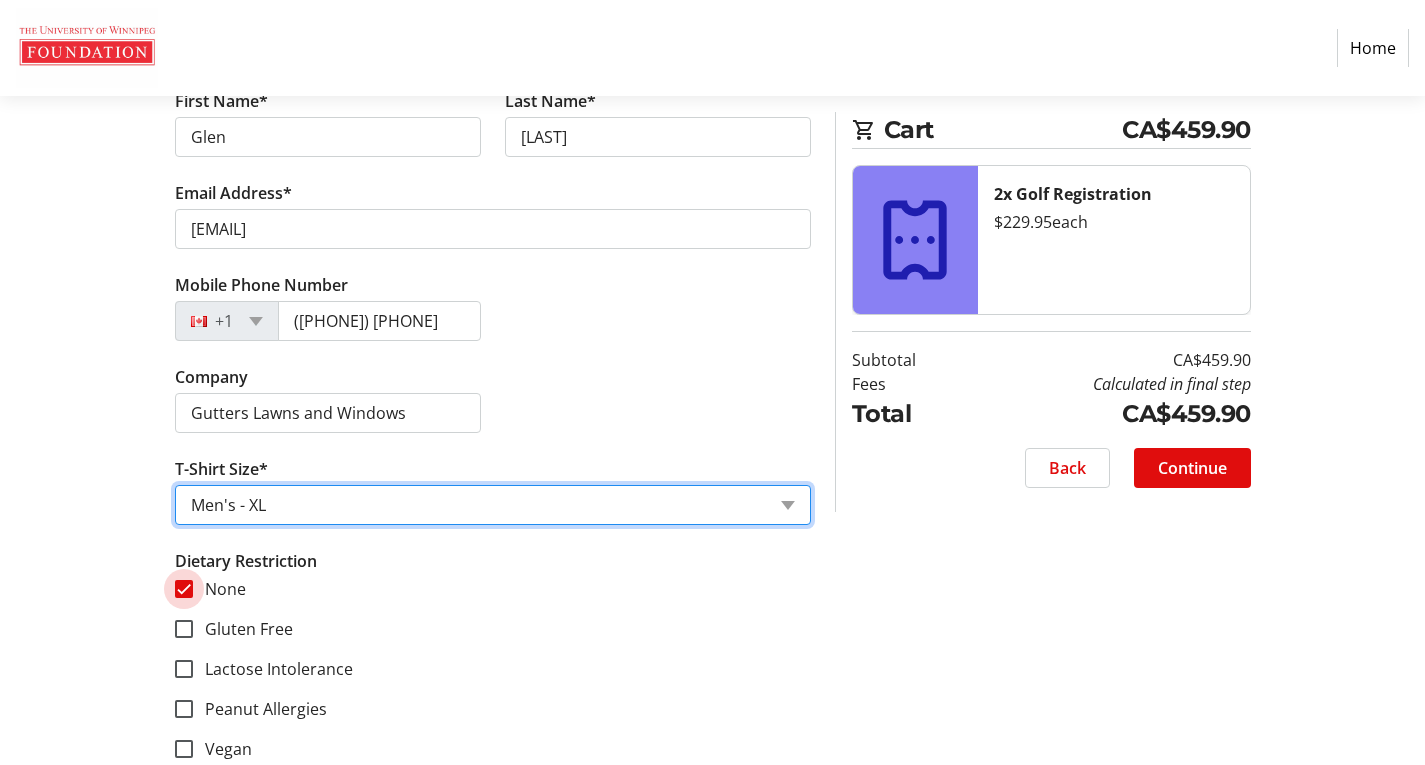 checkbox on "true" 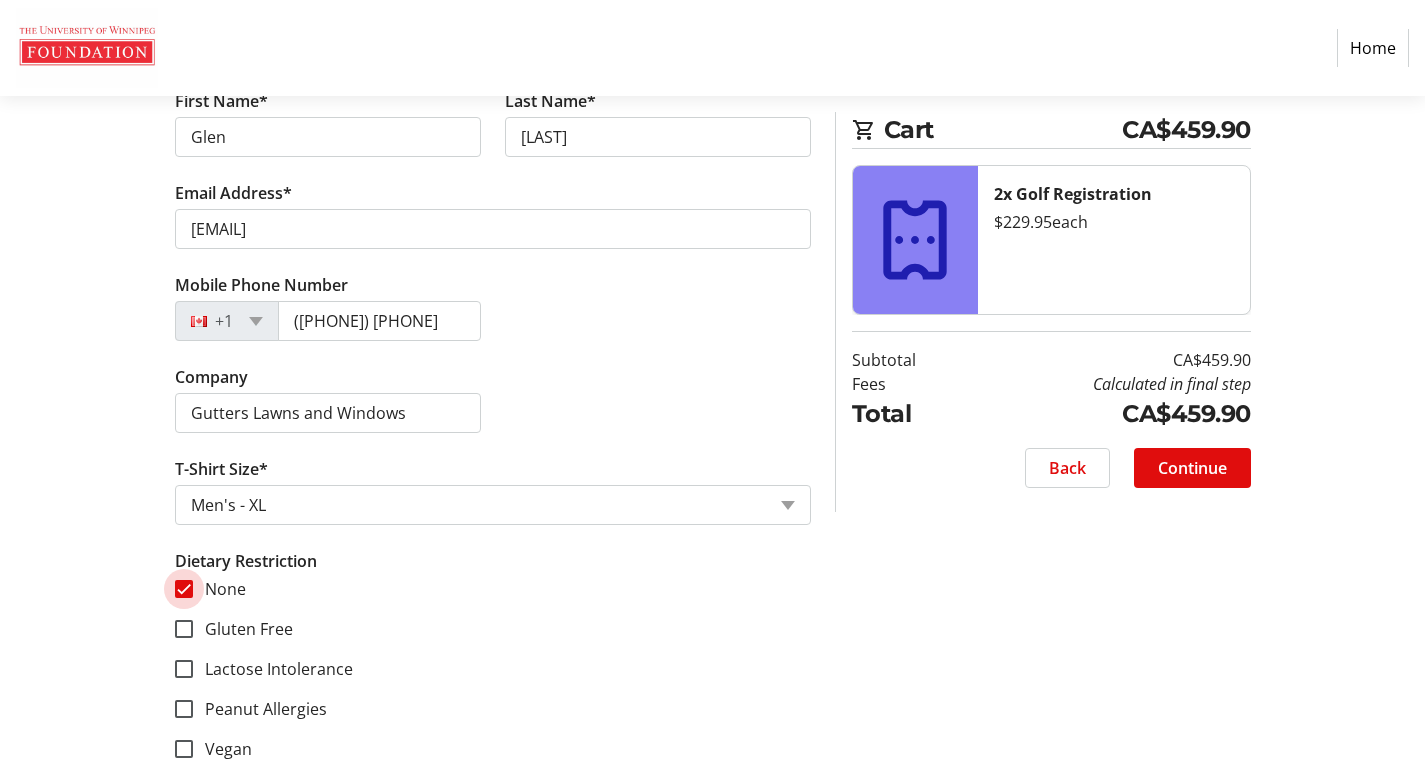 scroll, scrollTop: 1451, scrollLeft: 0, axis: vertical 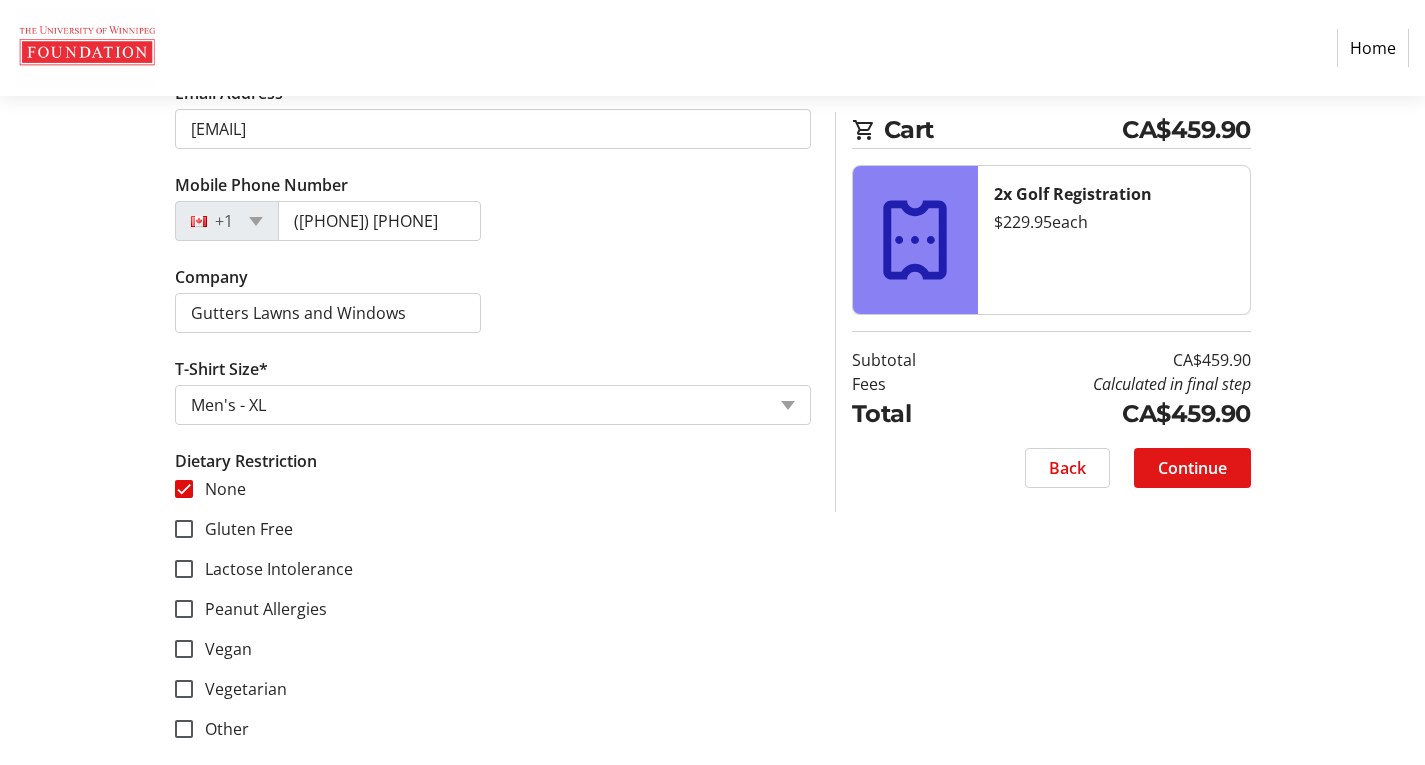 click on "Continue" 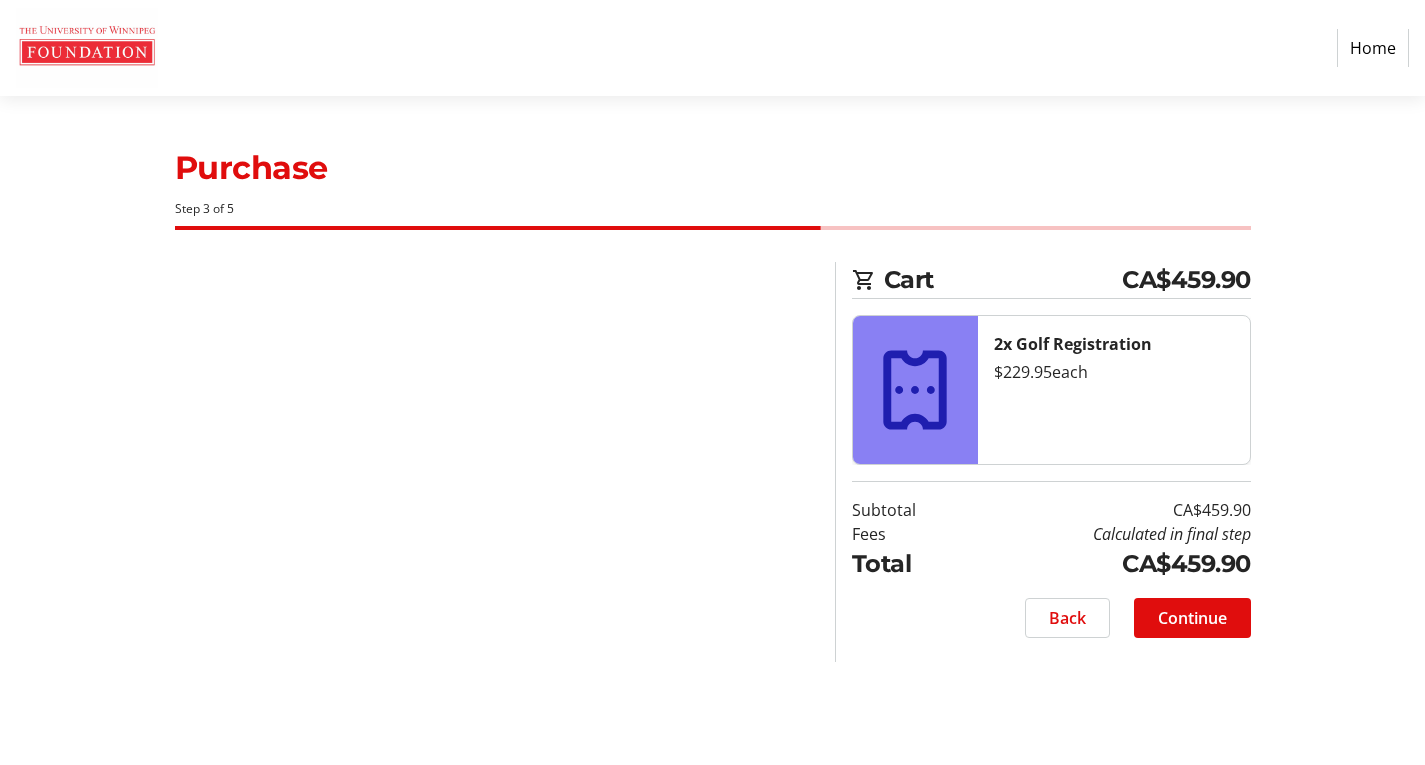 scroll, scrollTop: 0, scrollLeft: 0, axis: both 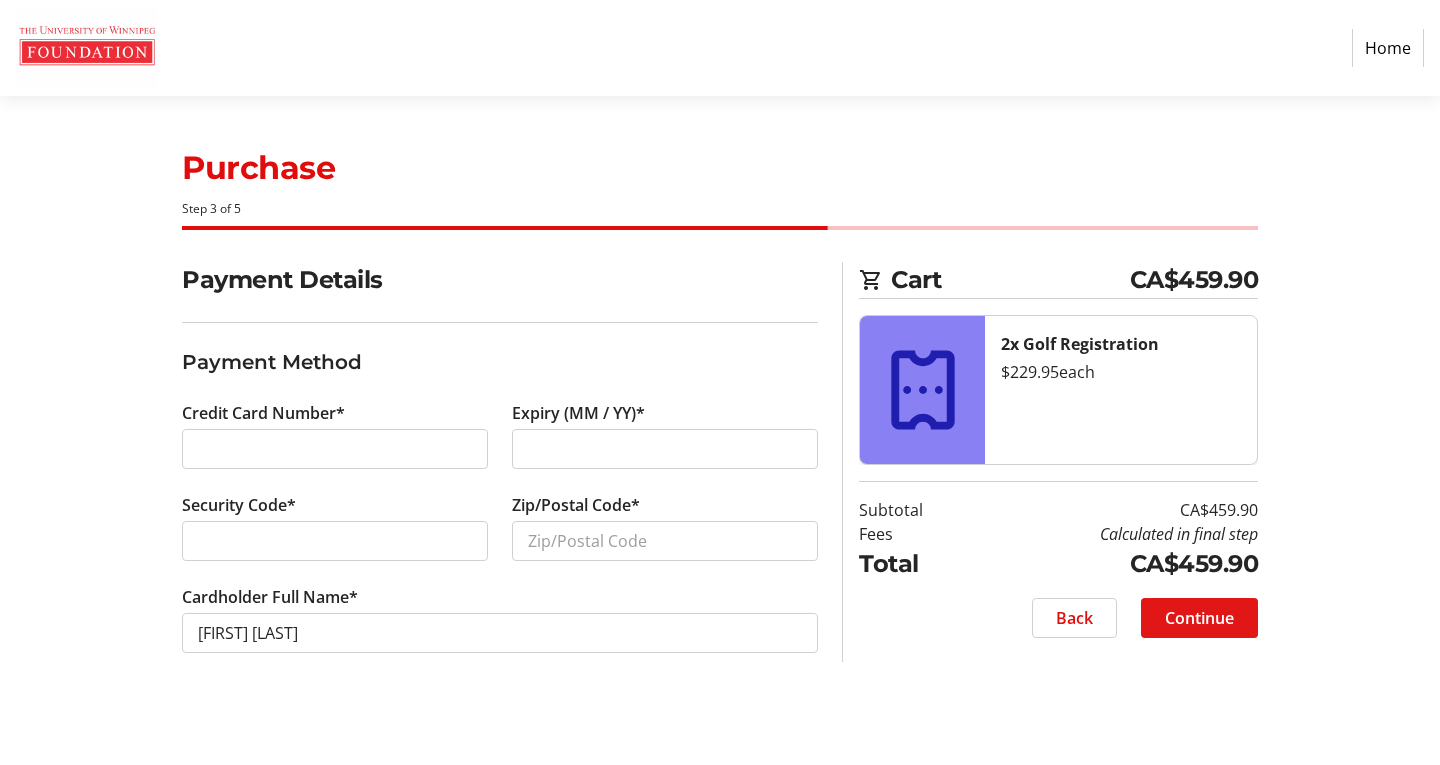 click 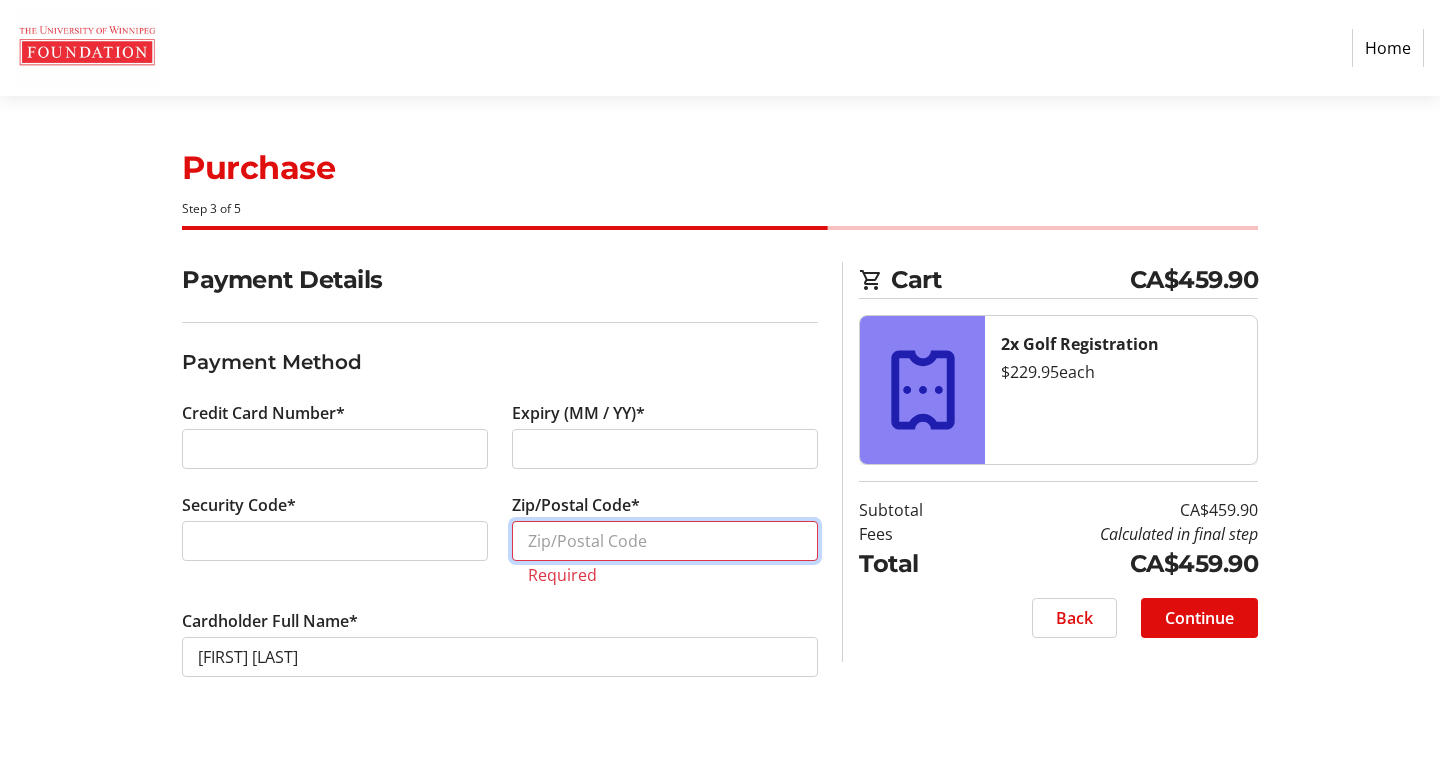 click on "Zip/Postal Code*" at bounding box center [665, 541] 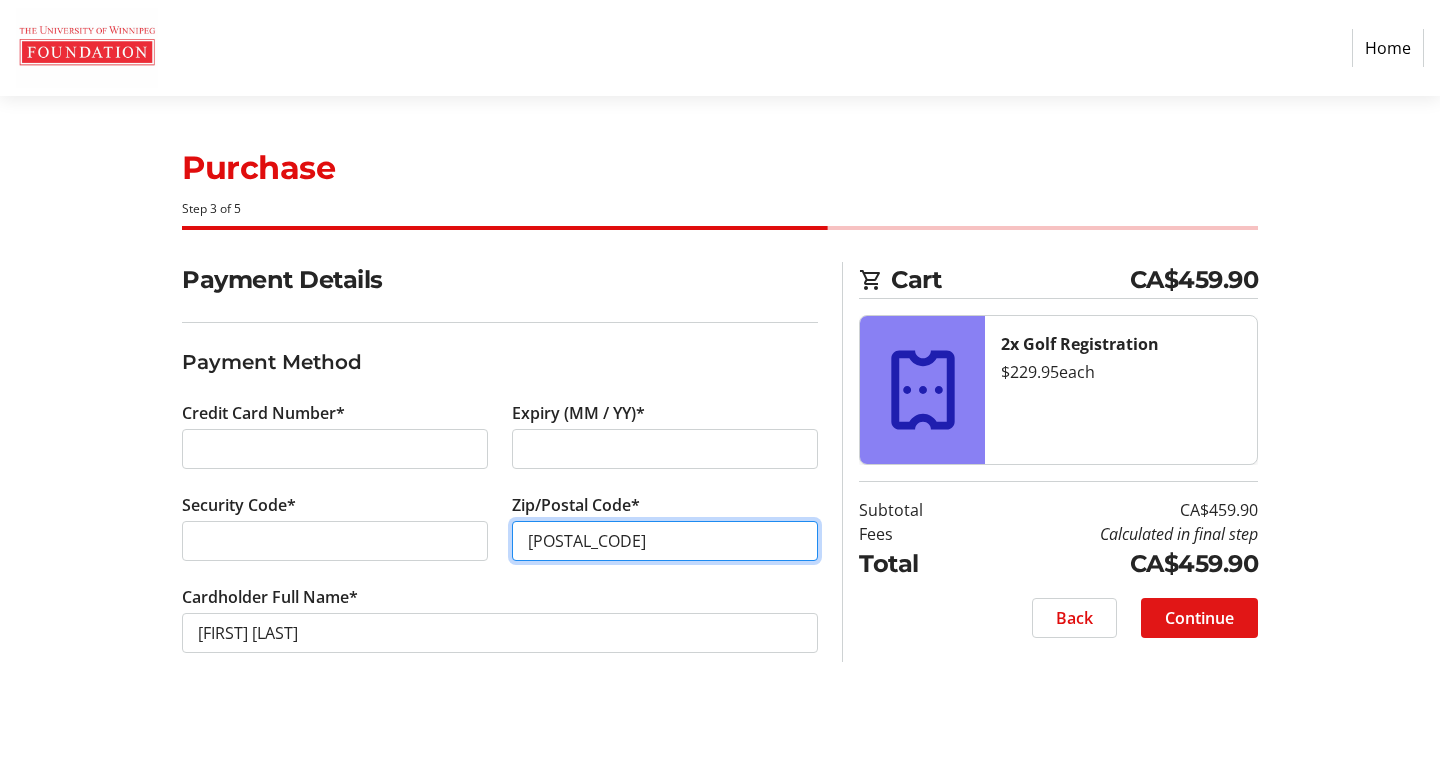 type on "[POSTAL_CODE]" 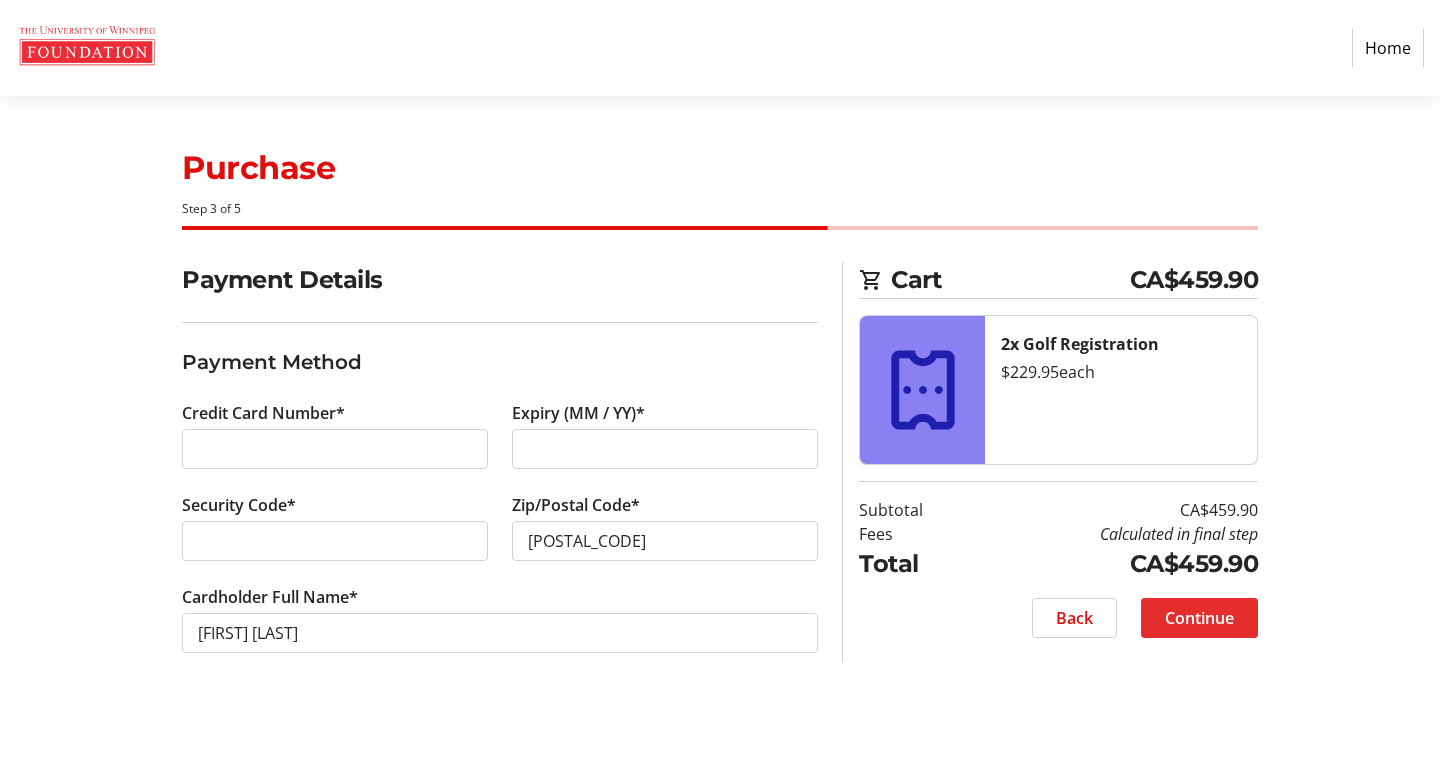 click on "Continue" 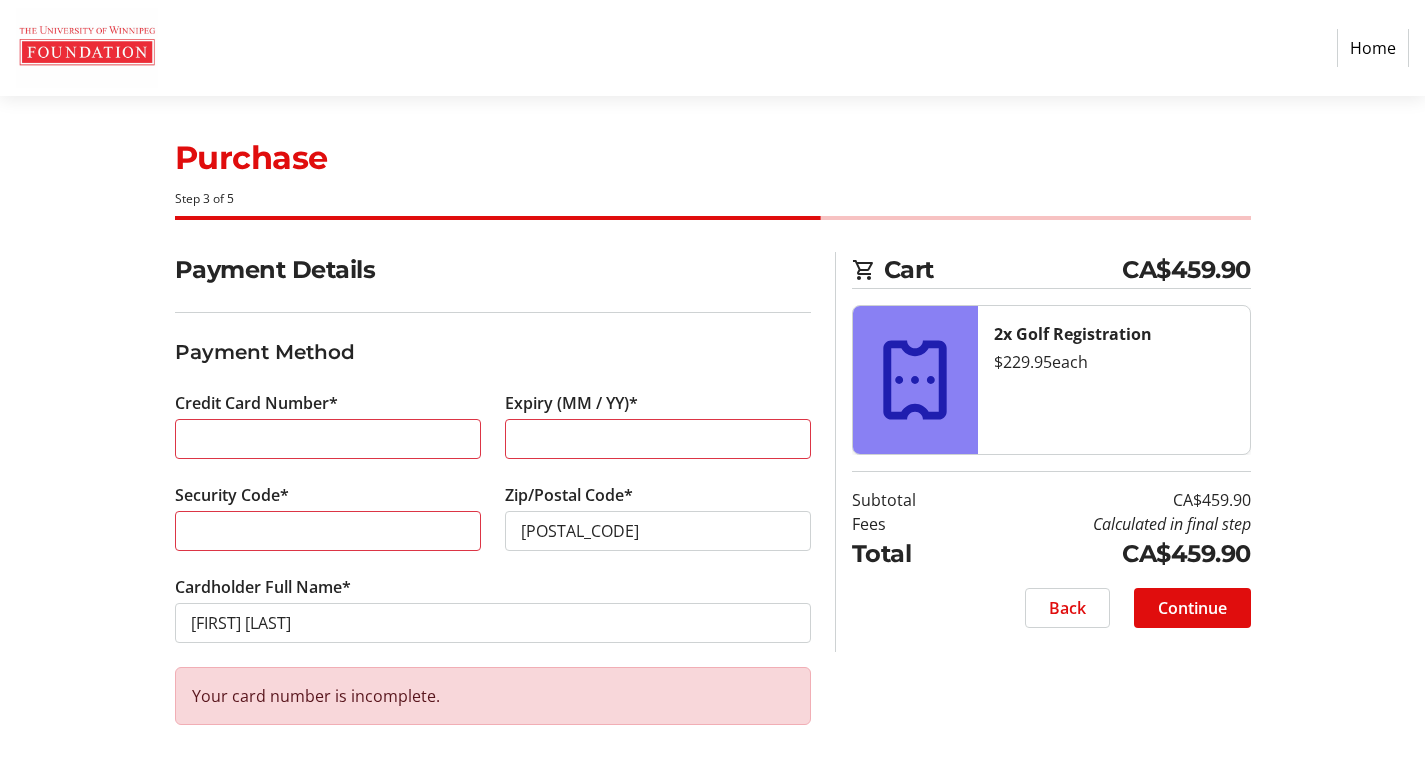 scroll, scrollTop: 0, scrollLeft: 0, axis: both 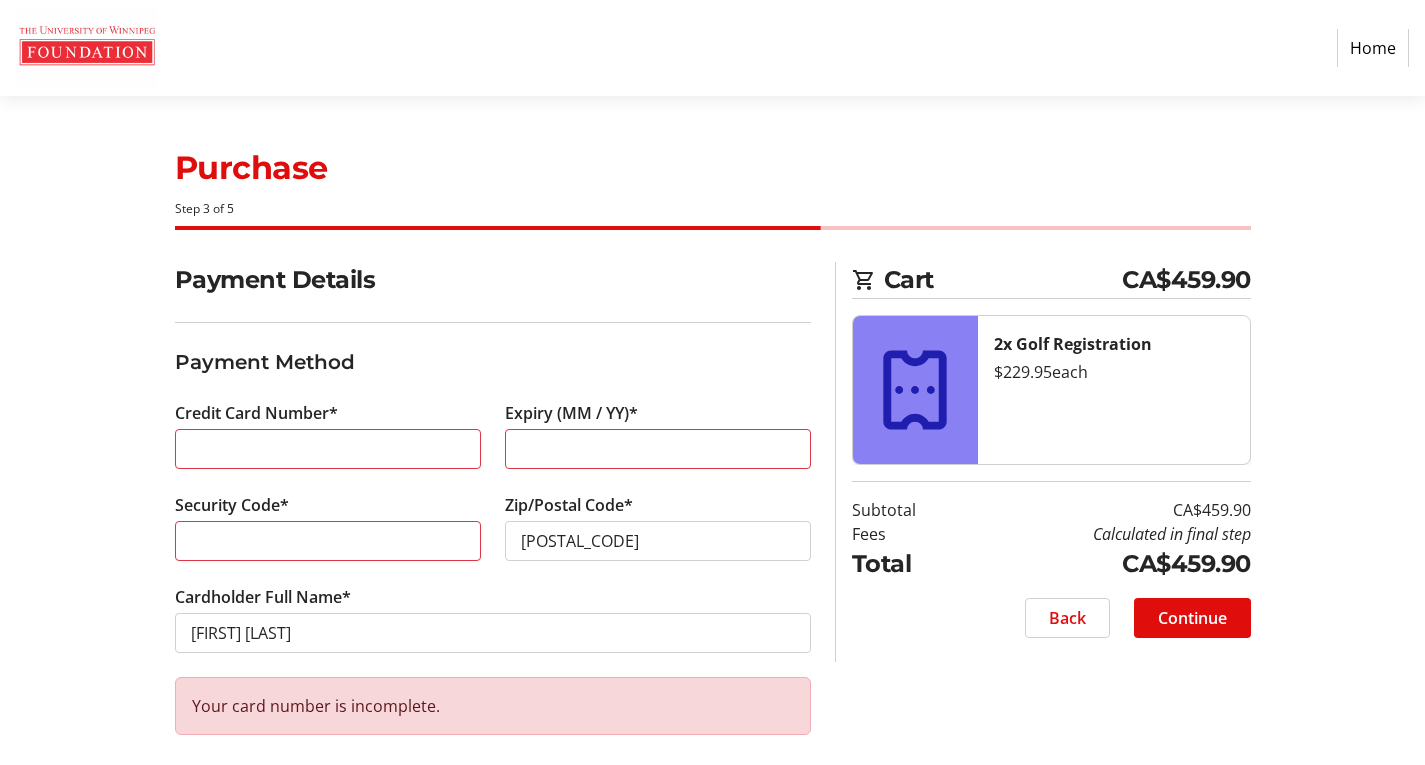 click on "Home" 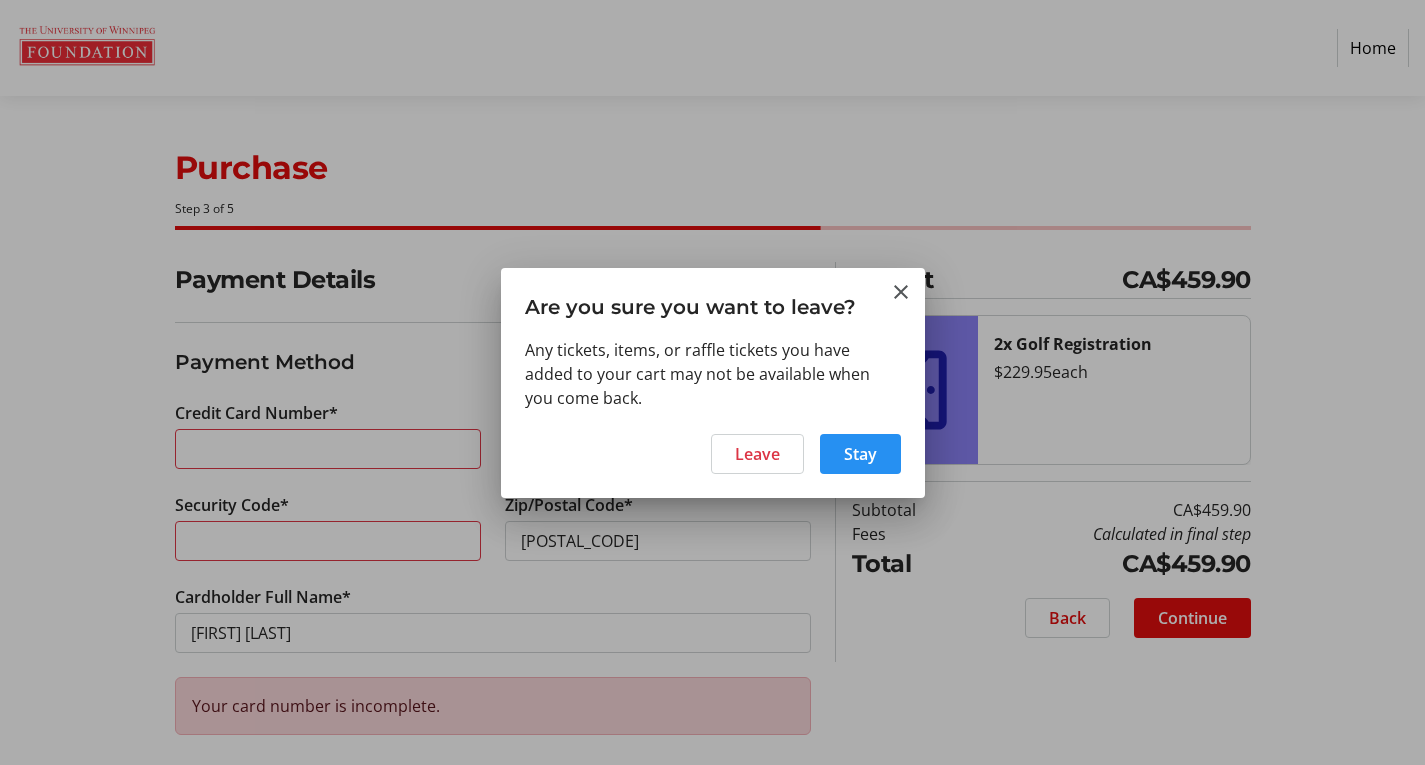 click at bounding box center [860, 454] 